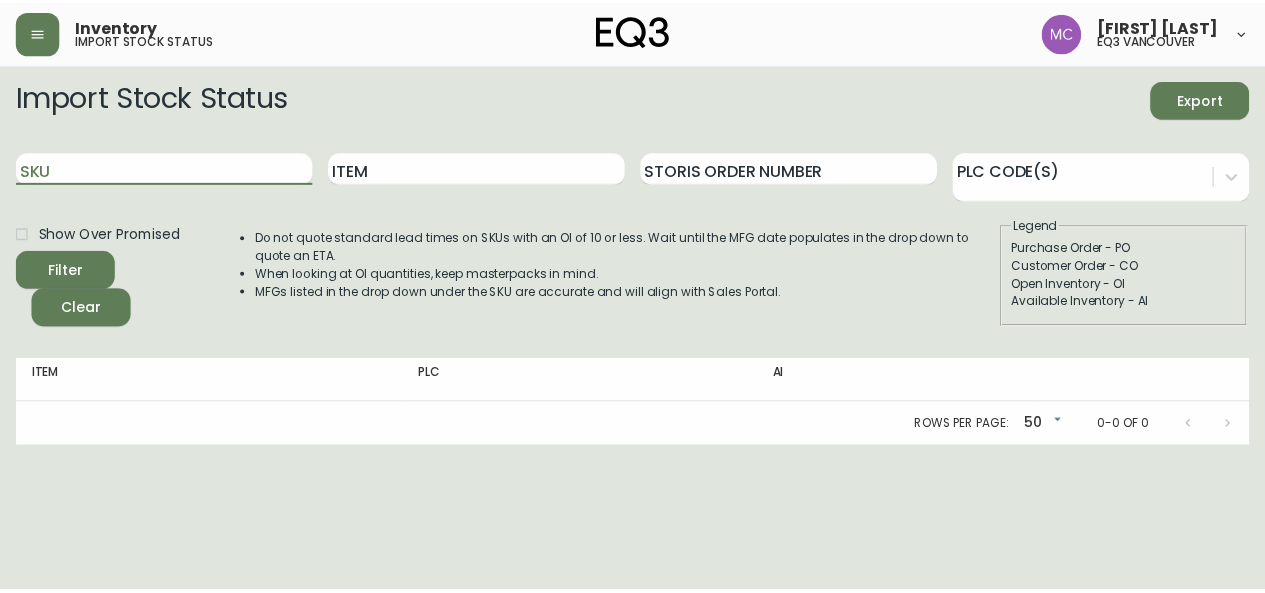 scroll, scrollTop: 0, scrollLeft: 0, axis: both 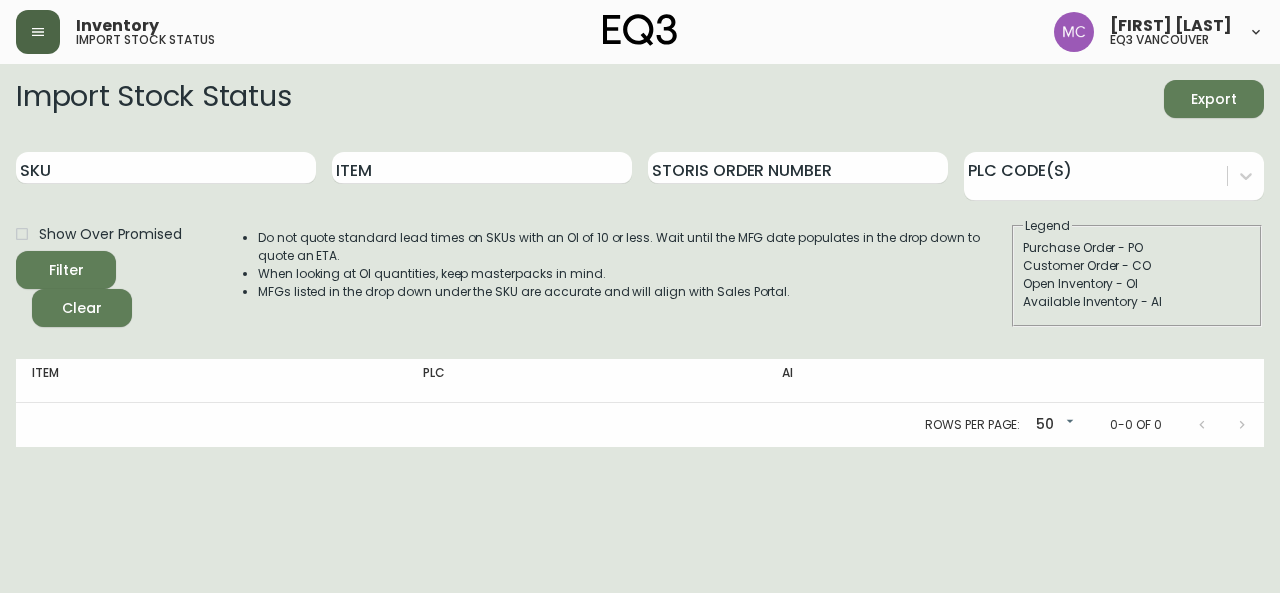 click at bounding box center [38, 32] 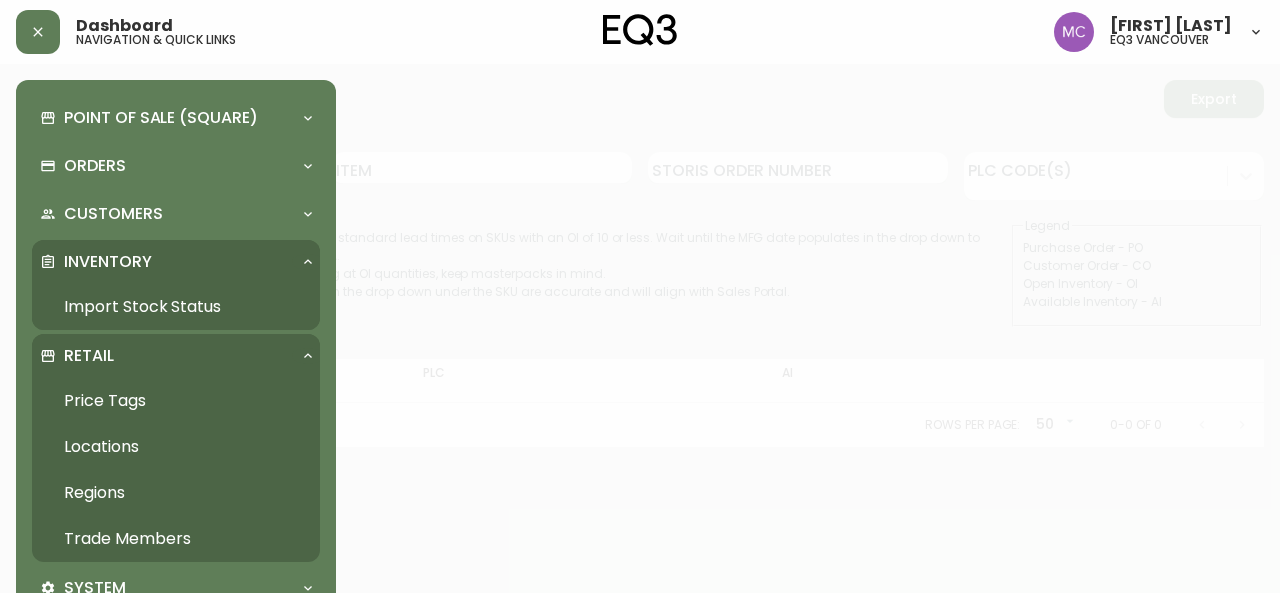 click on "Trade Members" at bounding box center [176, 539] 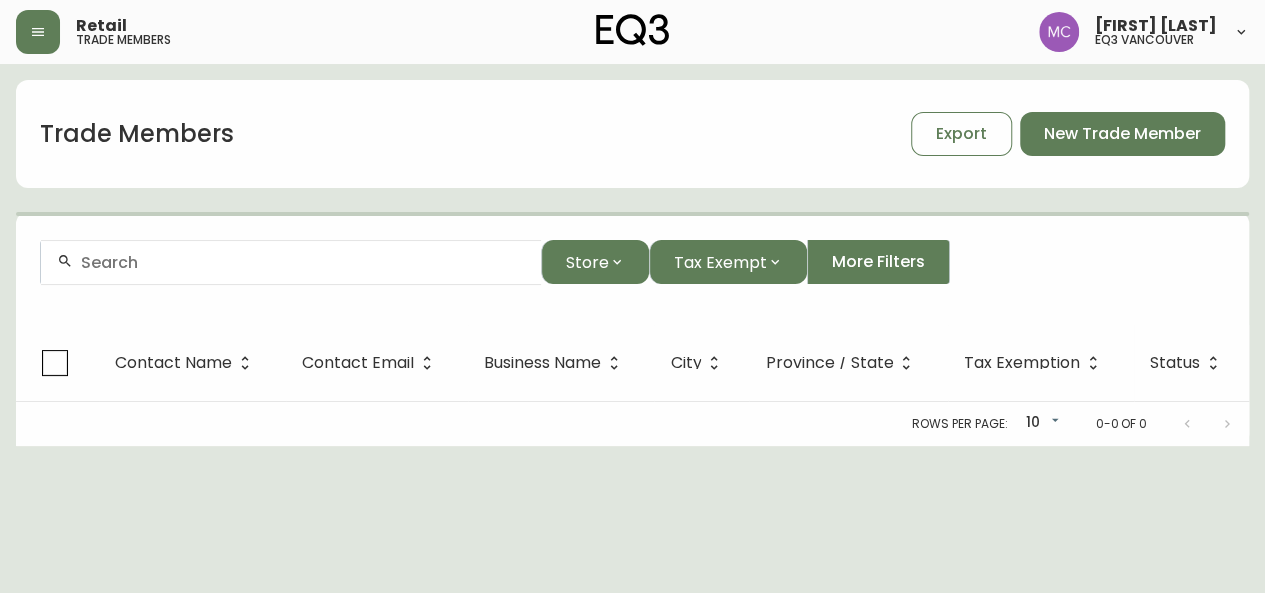 click at bounding box center (303, 262) 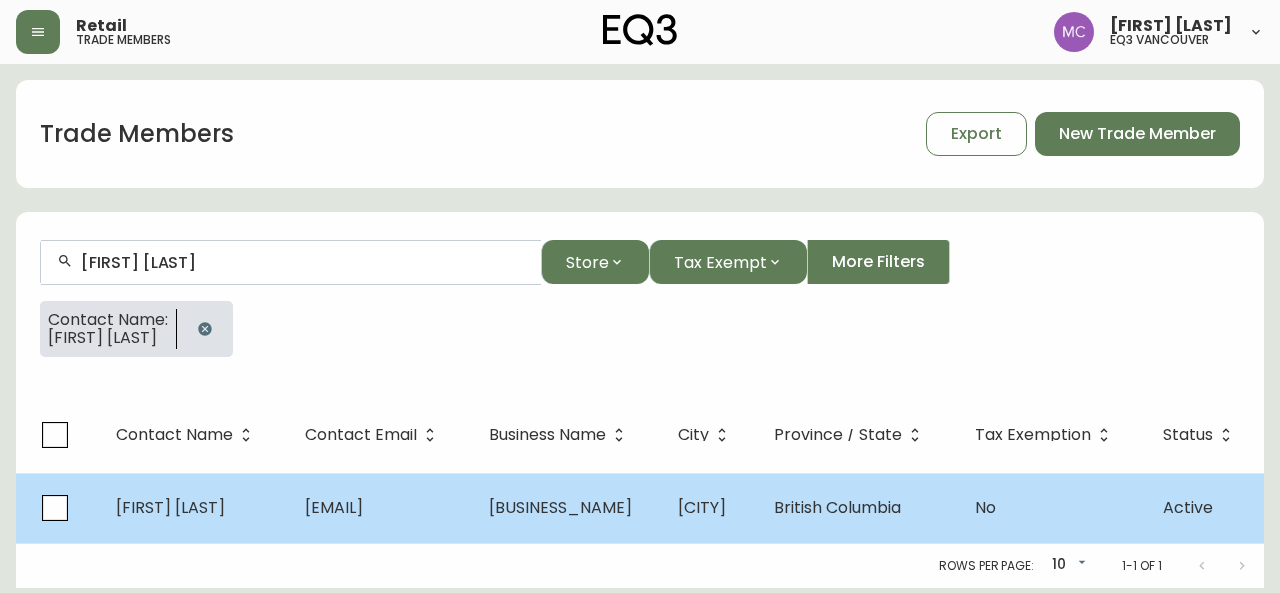 type on "[FIRST] [LAST]" 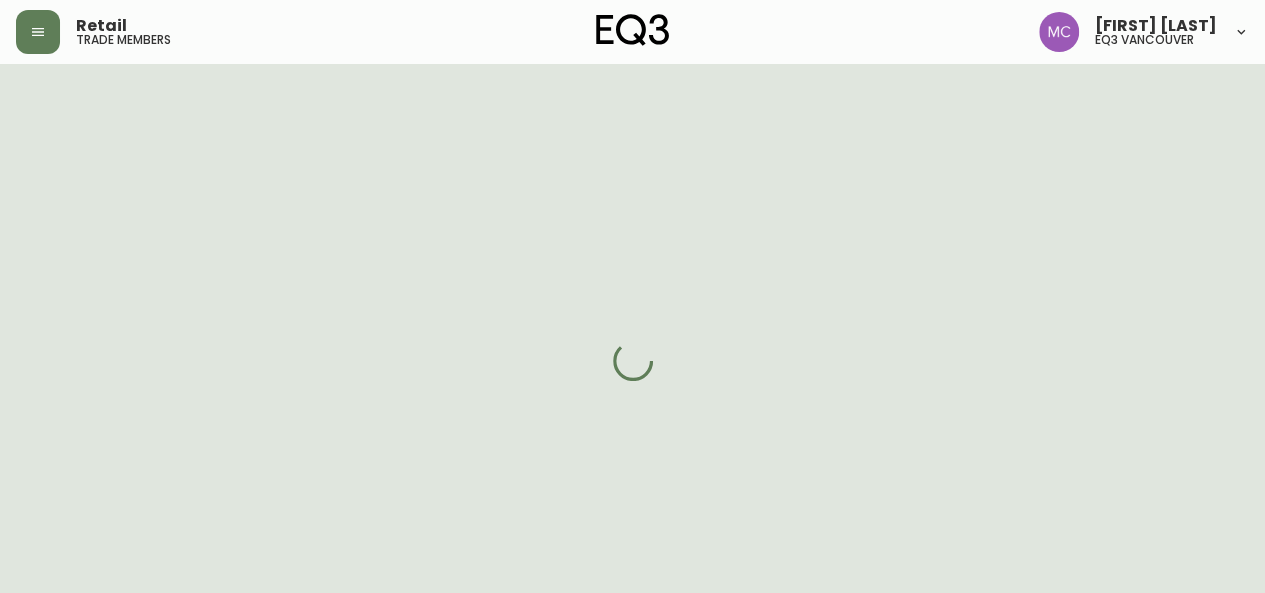 select on "BC" 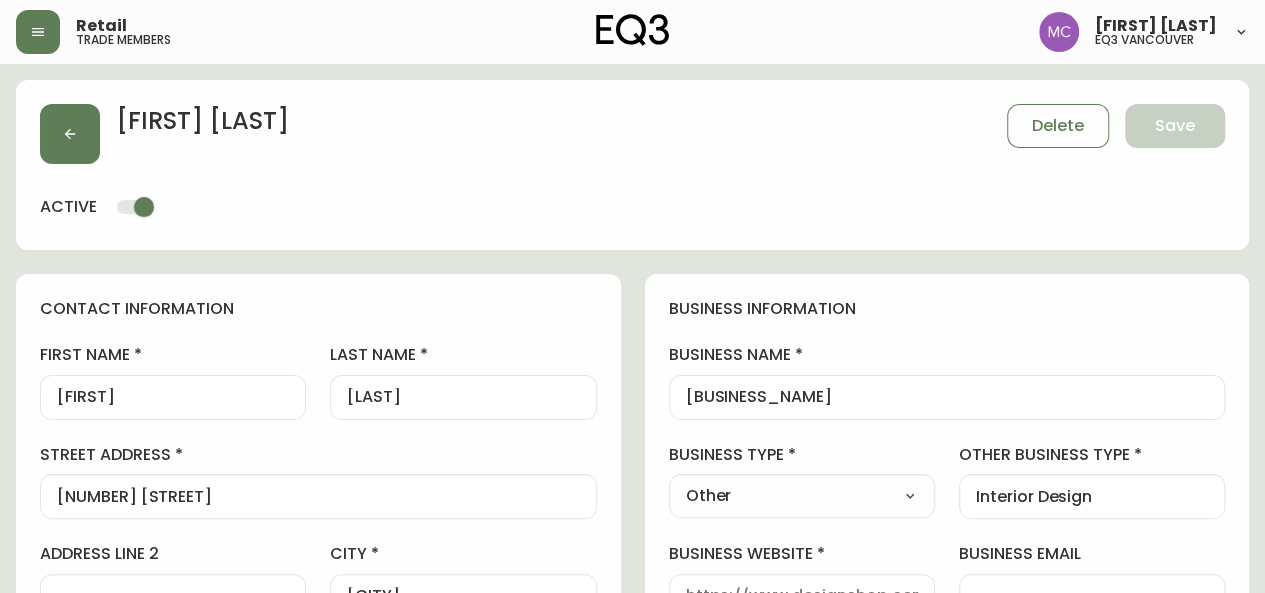 type on "EQ3 Vancouver" 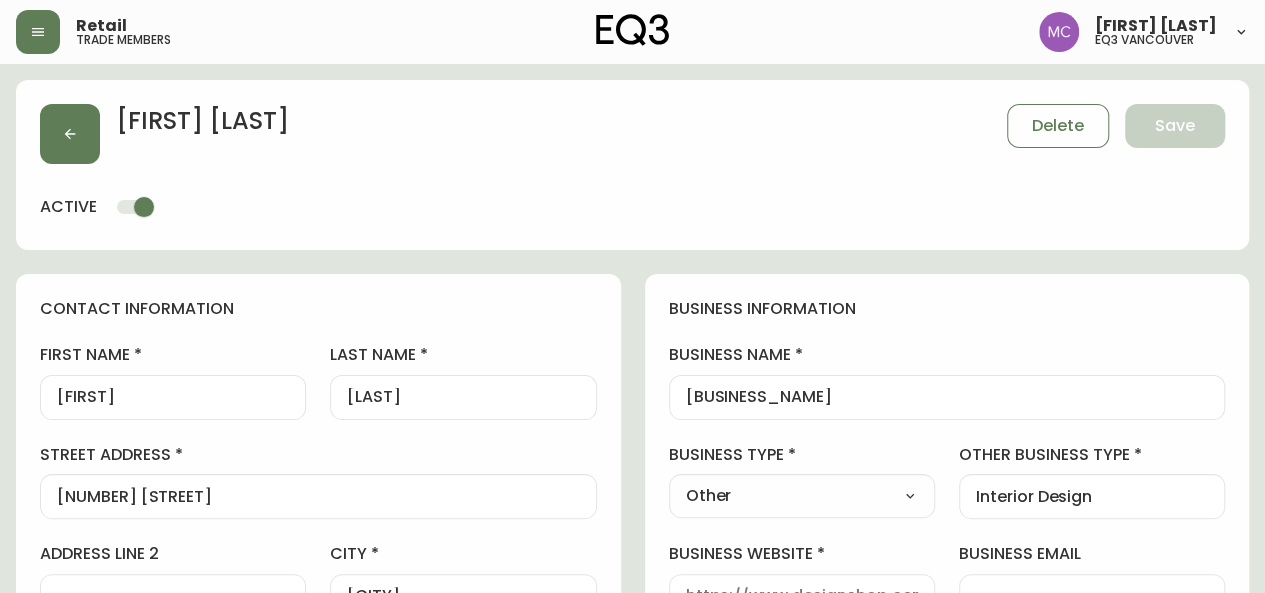 select on "cjw10z96p001r6gs00juufhhe" 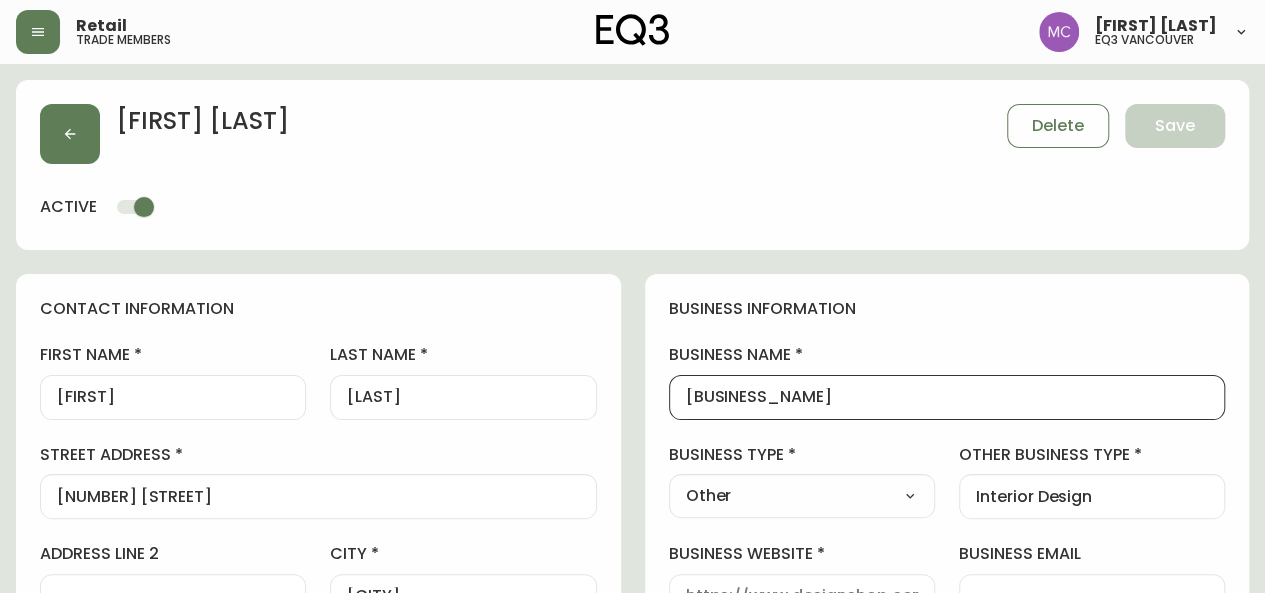drag, startPoint x: 903, startPoint y: 395, endPoint x: 548, endPoint y: 339, distance: 359.38977 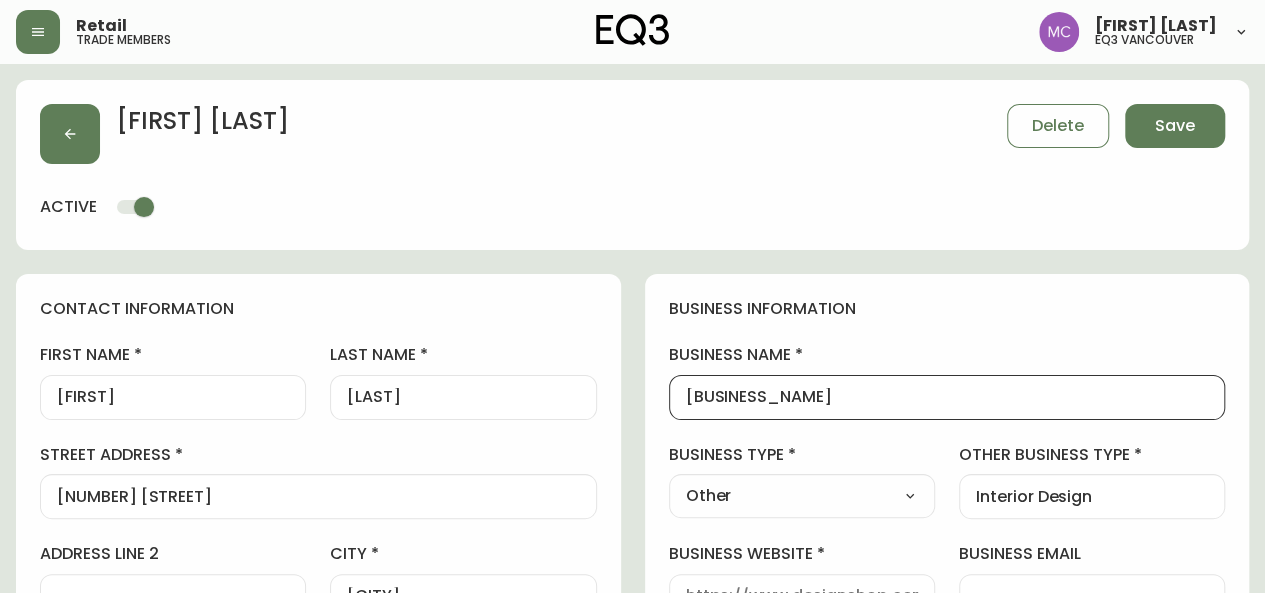 type on "[BUSINESS_NAME]" 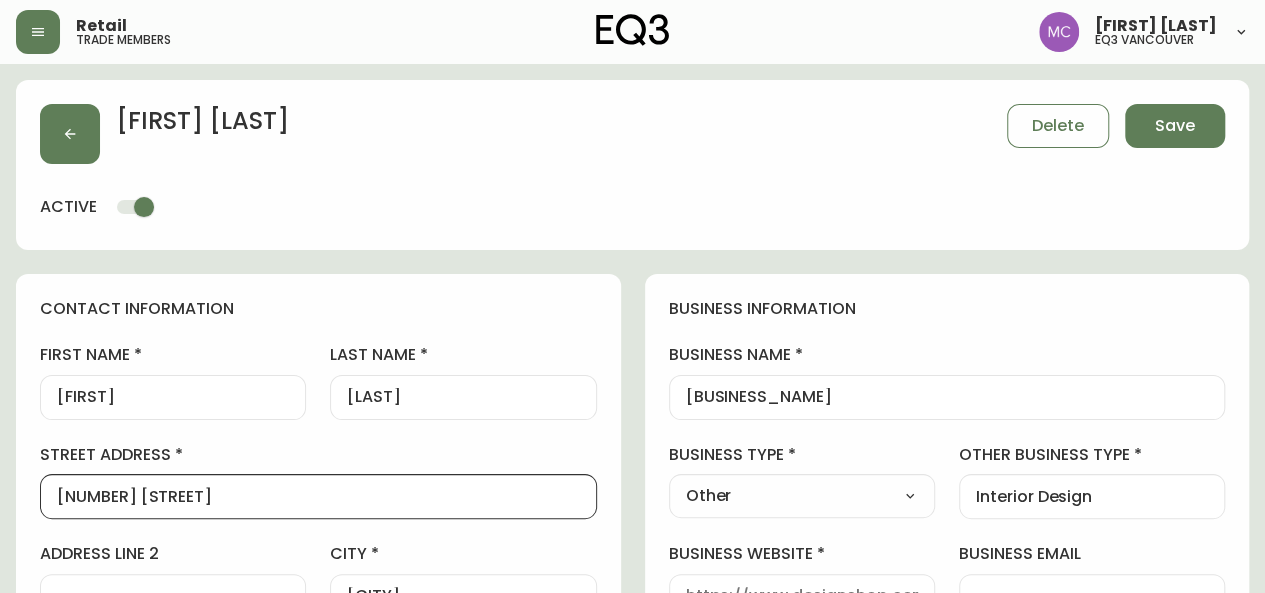 drag, startPoint x: 211, startPoint y: 493, endPoint x: 0, endPoint y: 475, distance: 211.76639 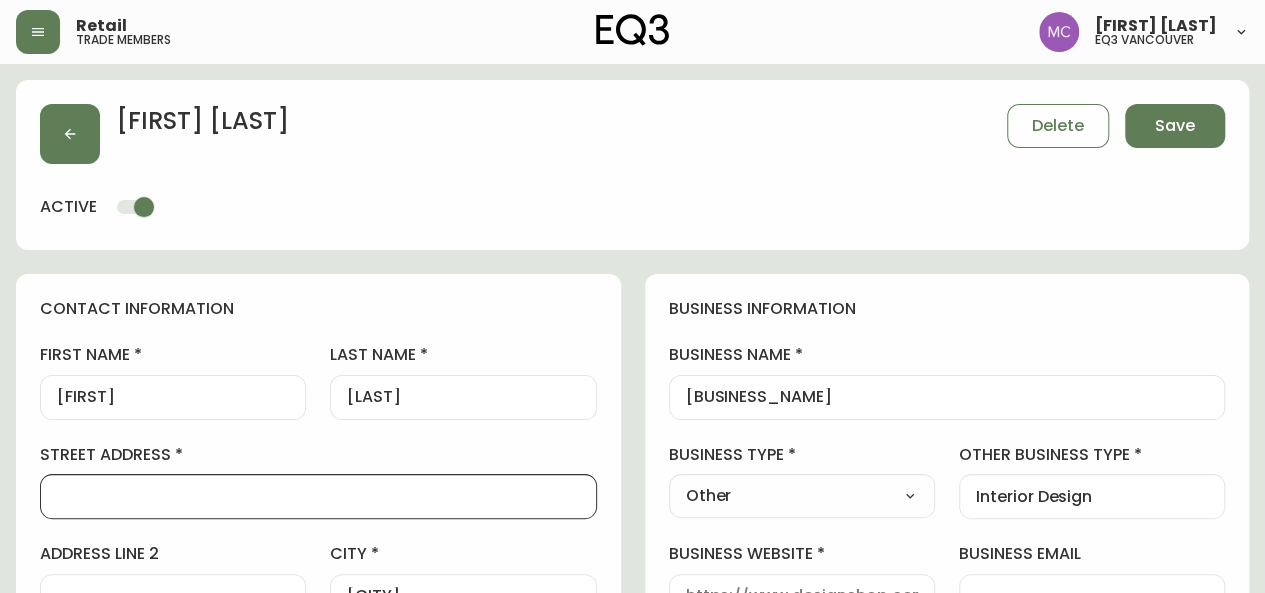 click on "[FIRST]   [LAST] Delete Save active contact information first name [FIRST] last name [LAST] street address address line 2 city [CITY] province / state British Columbia Select Alberta British Columbia Manitoba New Brunswick Newfoundland and Labrador Nova Scotia Nunavut Northwest Territories Ontario Prince Edward Island Quebec Saskatchewan Yukon country Canada Select Canada United States postal / zip code [POSTAL_CODE] phone number [PHONE] email [EMAIL] locale CA_EN Select CA_EN CA_FR US_EN additional information do you require a designer kit? Yes! I wish to purchase the EQ3 Designer Kit for $49. This kit contains 3” swatches of EQ3’s complete range of fabric and leather options, as well as wood samples and the latest catalogue. Thank you, I have already received a kit. No, I do not wish to purchase a Designer Kit. how did you hear about the eq3 trade program? Other Select Social Media Advertisement Trade Show Outreach from a Trade Rep Other other 0 additional information Yes business information" at bounding box center (632, 883) 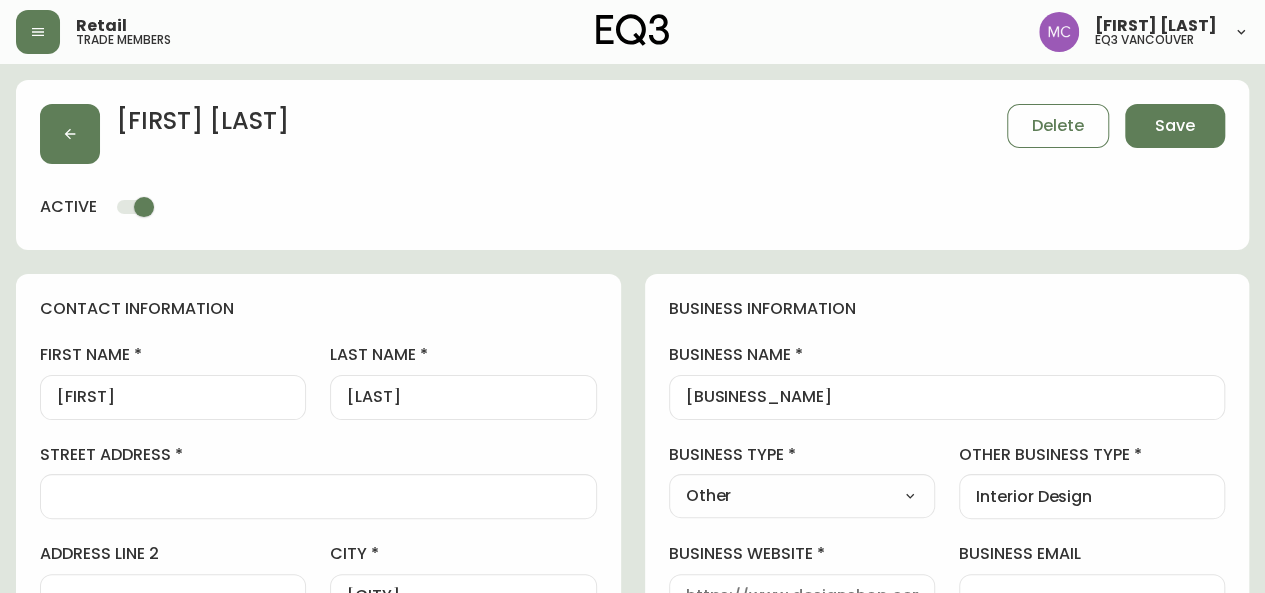 click on "street address" at bounding box center [318, 496] 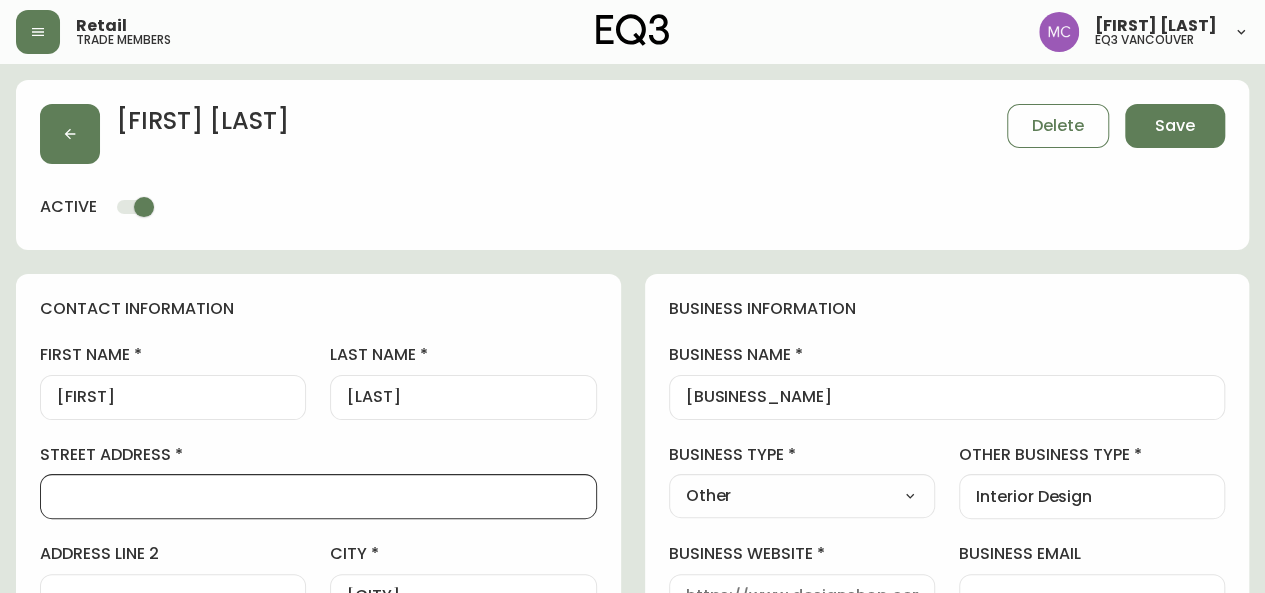 paste on "[NUMBER] [STREET]" 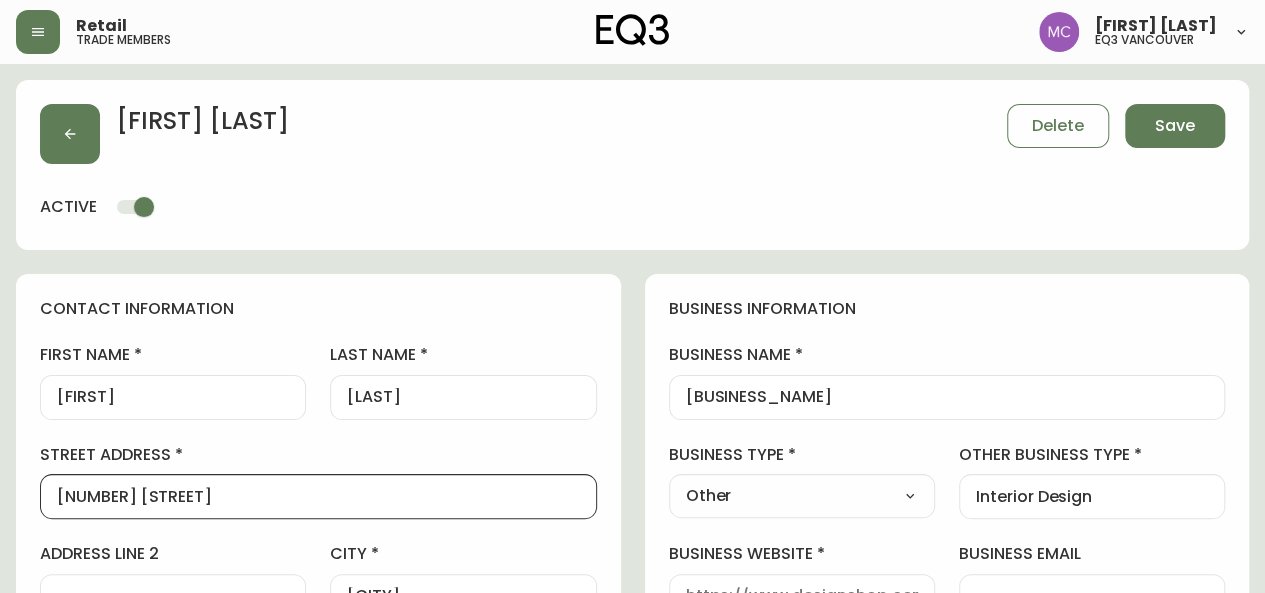 type on "[NUMBER] [STREET]" 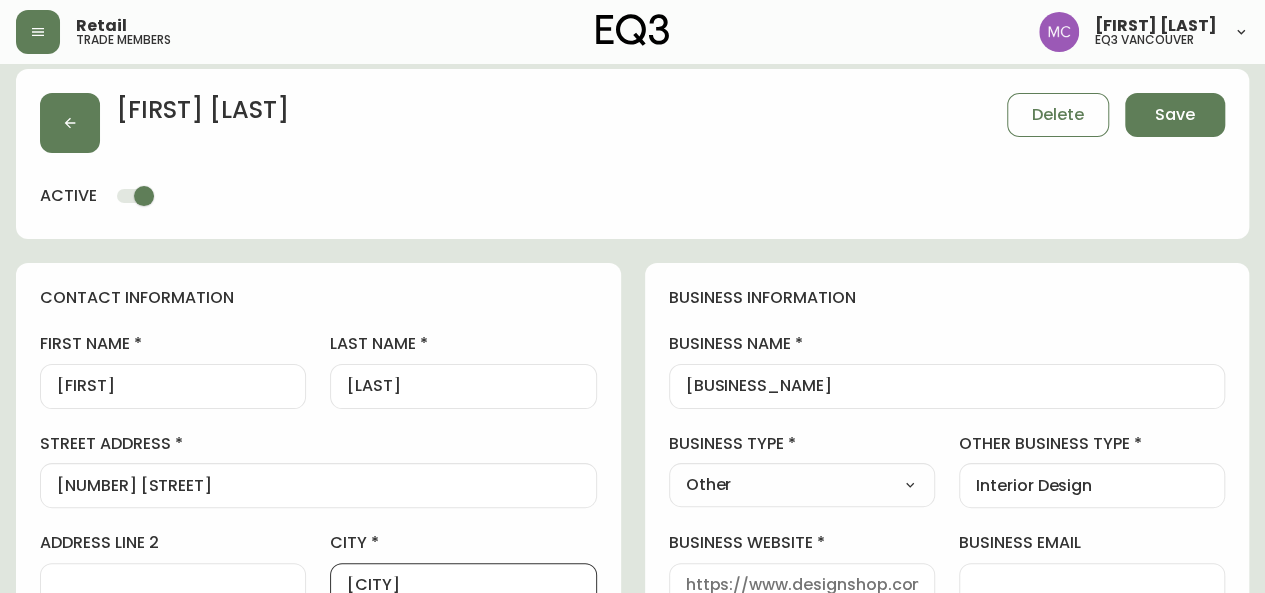 scroll, scrollTop: 396, scrollLeft: 0, axis: vertical 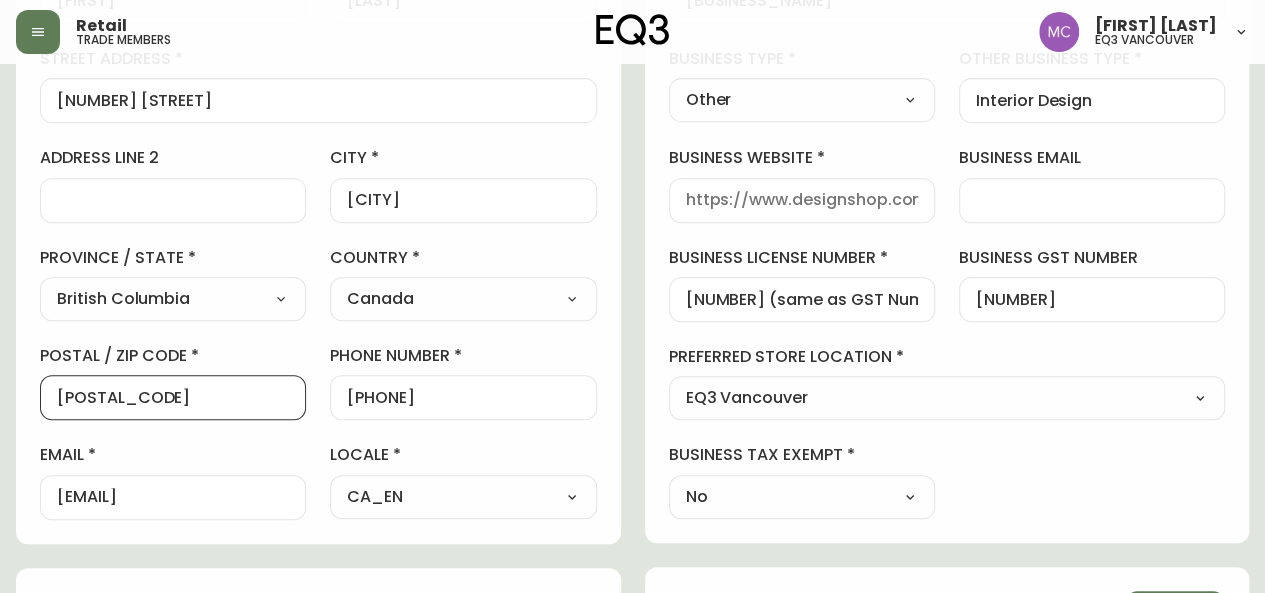 type on "[POSTAL_CODE]" 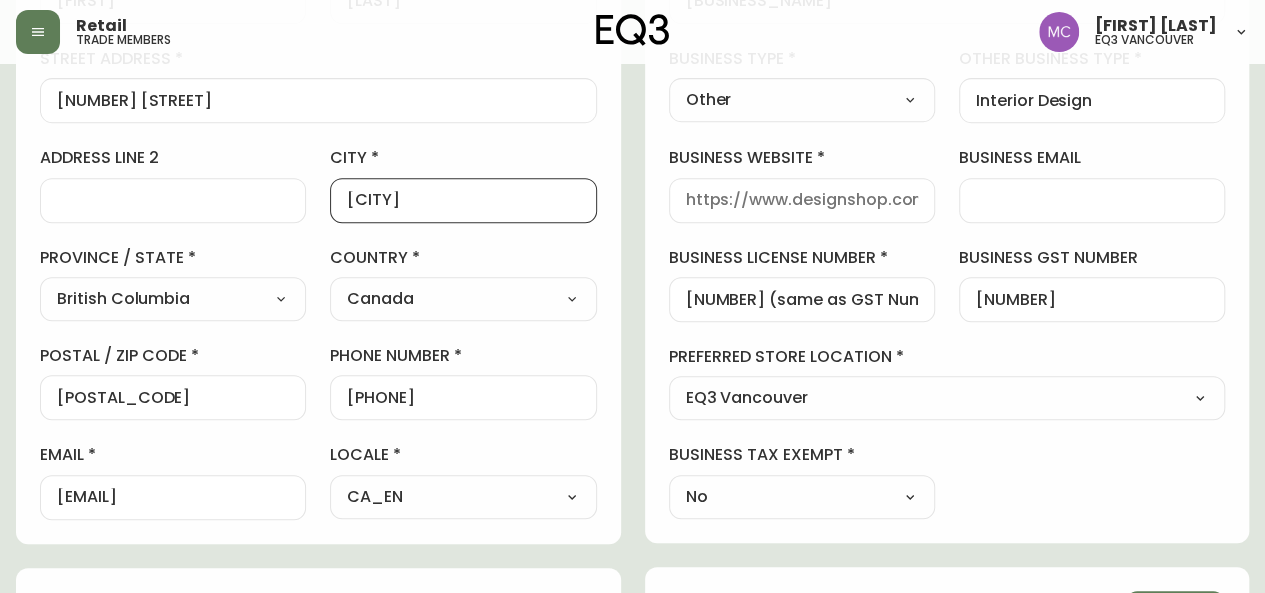 drag, startPoint x: 490, startPoint y: 202, endPoint x: 256, endPoint y: 161, distance: 237.56473 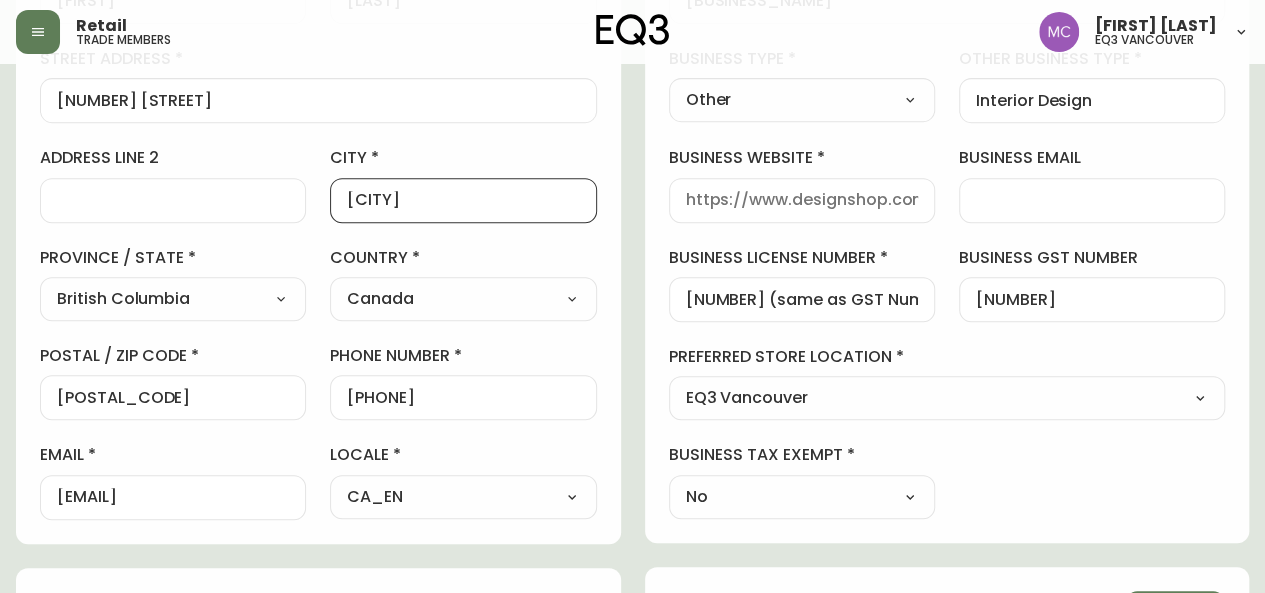 type on "[CITY]" 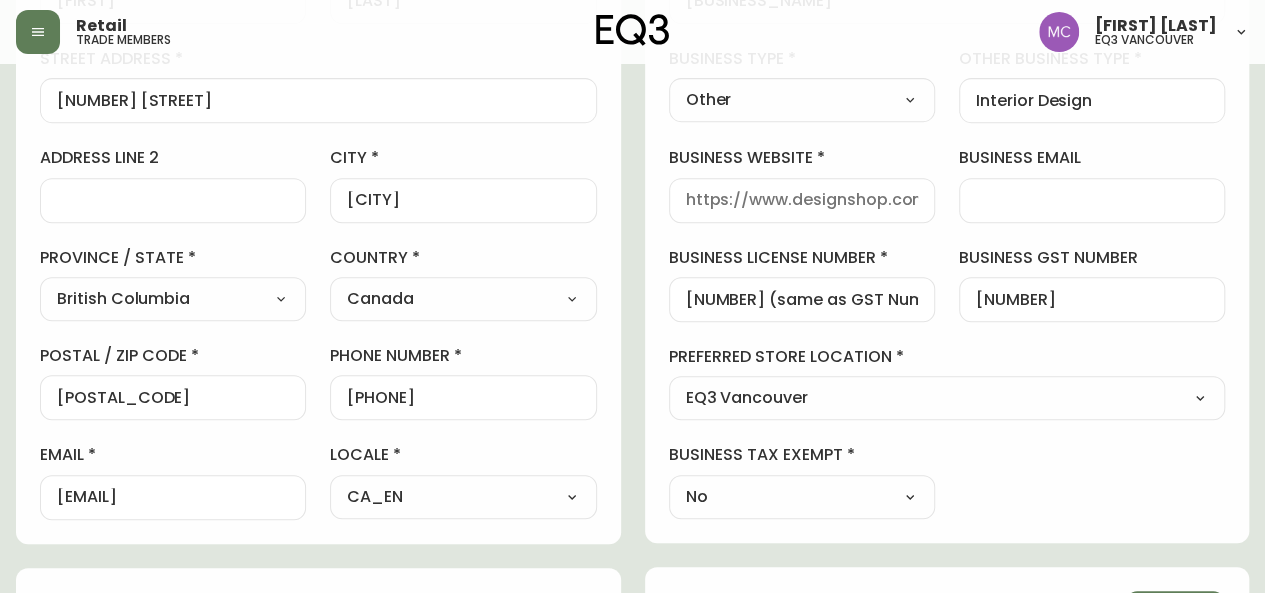 drag, startPoint x: 229, startPoint y: 504, endPoint x: 2, endPoint y: 495, distance: 227.17834 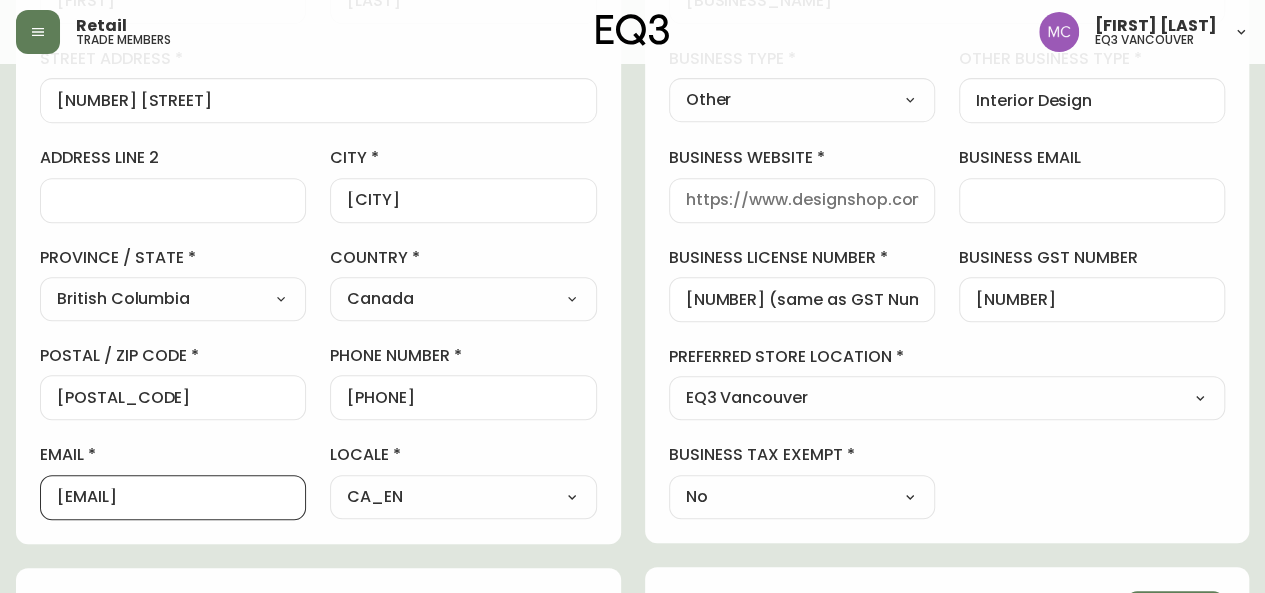 click on "[EMAIL]" at bounding box center [173, 497] 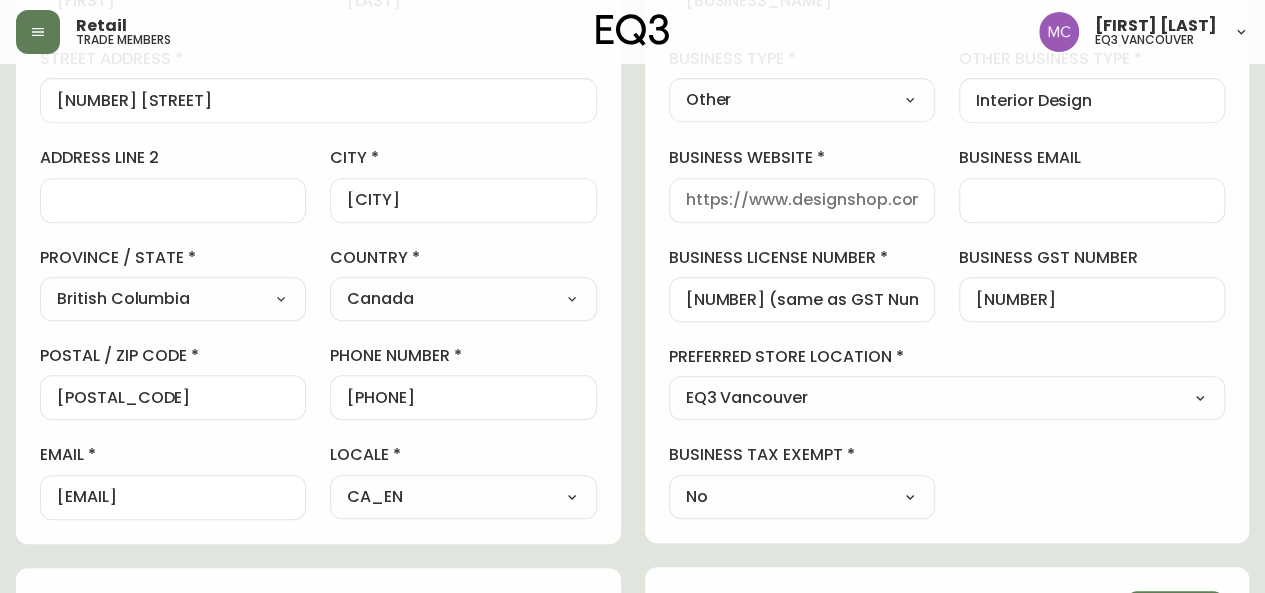 click on "[FIRST]   [LAST] Delete Save active contact information first name [FIRST] last name [LAST] street address [NUMBER] [STREET] address line 2 city [CITY] province / state British Columbia Select Alberta British Columbia Manitoba New Brunswick Newfoundland and Labrador Nova Scotia Nunavut Northwest Territories Ontario Prince Edward Island Quebec Saskatchewan Yukon country Canada Select Canada United States postal / zip code [POSTAL_CODE] phone number [PHONE] email [EMAIL] locale CA_EN Select CA_EN CA_FR US_EN additional information do you require a designer kit? Yes! I wish to purchase the EQ3 Designer Kit for $49. This kit contains 3” swatches of EQ3’s complete range of fabric and leather options, as well as wood samples and the latest catalogue. Thank you, I have already received a kit. No, I do not wish to purchase a Designer Kit. how did you hear about the eq3 trade program? Other Select Social Media Advertisement Trade Show Outreach from a Trade Rep Other other 0 additional information Yes Other" at bounding box center (632, 487) 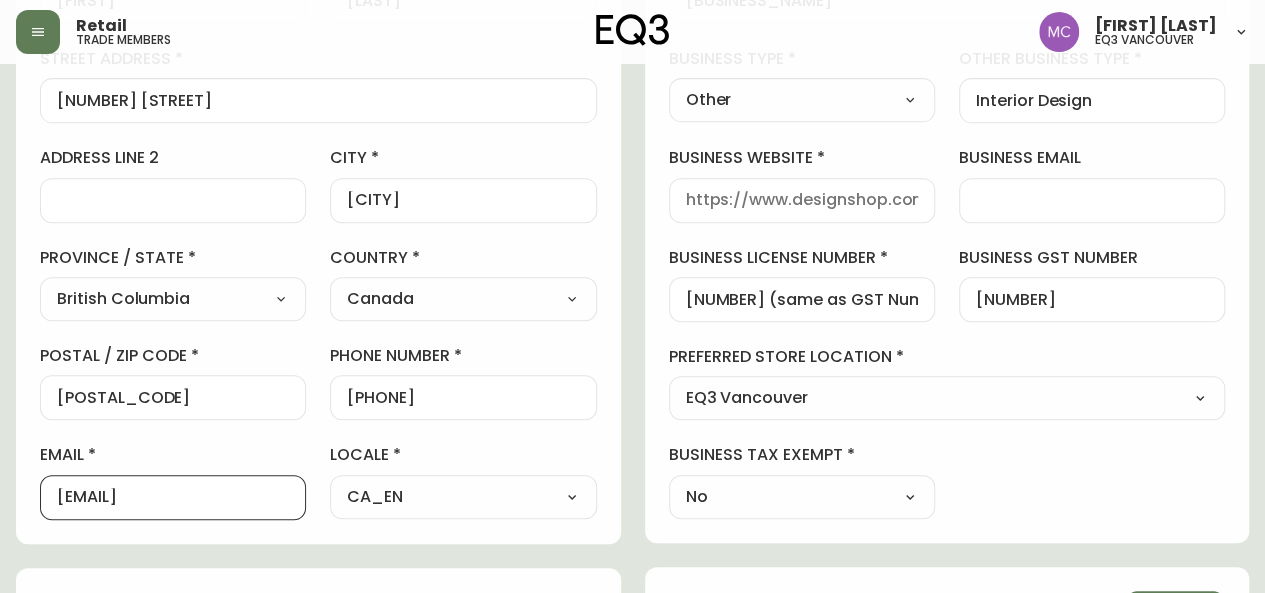 drag, startPoint x: 225, startPoint y: 493, endPoint x: 24, endPoint y: 491, distance: 201.00995 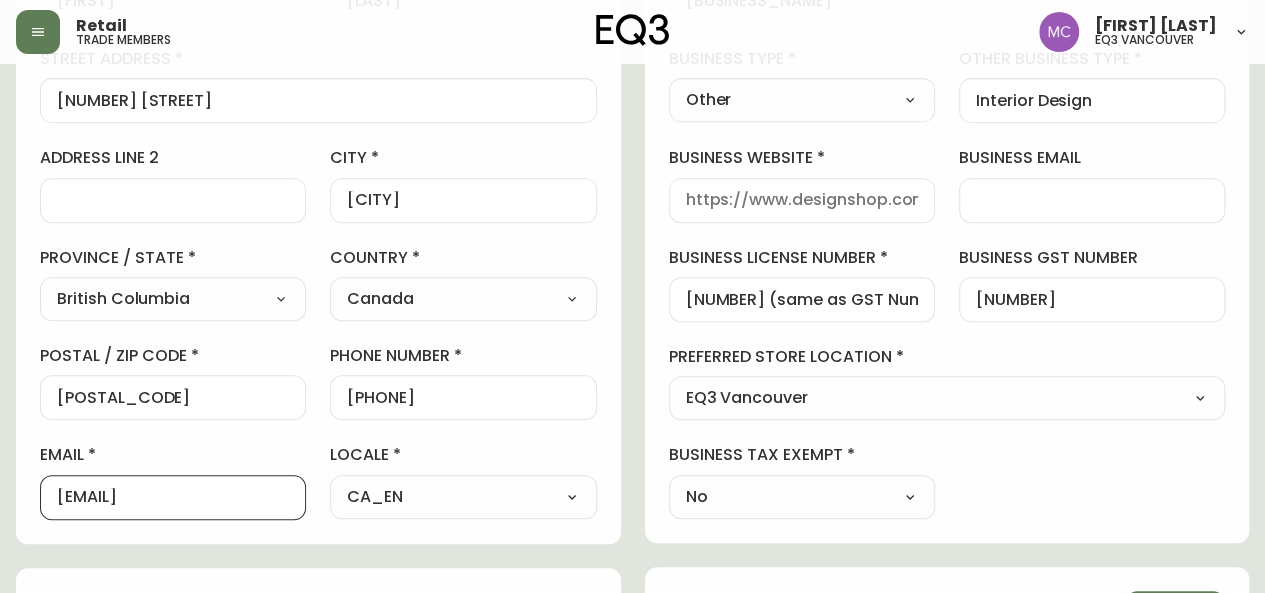 click on "contact information first name [FIRST] last name [LAST] street address [NUMBER] [STREET] address line 2 city [CITY] province / state British Columbia Select Alberta British Columbia Manitoba New Brunswick Newfoundland and Labrador Nova Scotia Nunavut Northwest Territories Ontario Prince Edward Island Quebec Saskatchewan Yukon country Canada Select Canada United States postal / zip code [POSTAL_CODE] phone number [PHONE] email [EMAIL] locale CA_EN Select CA_EN CA_FR US_EN" at bounding box center [318, 211] 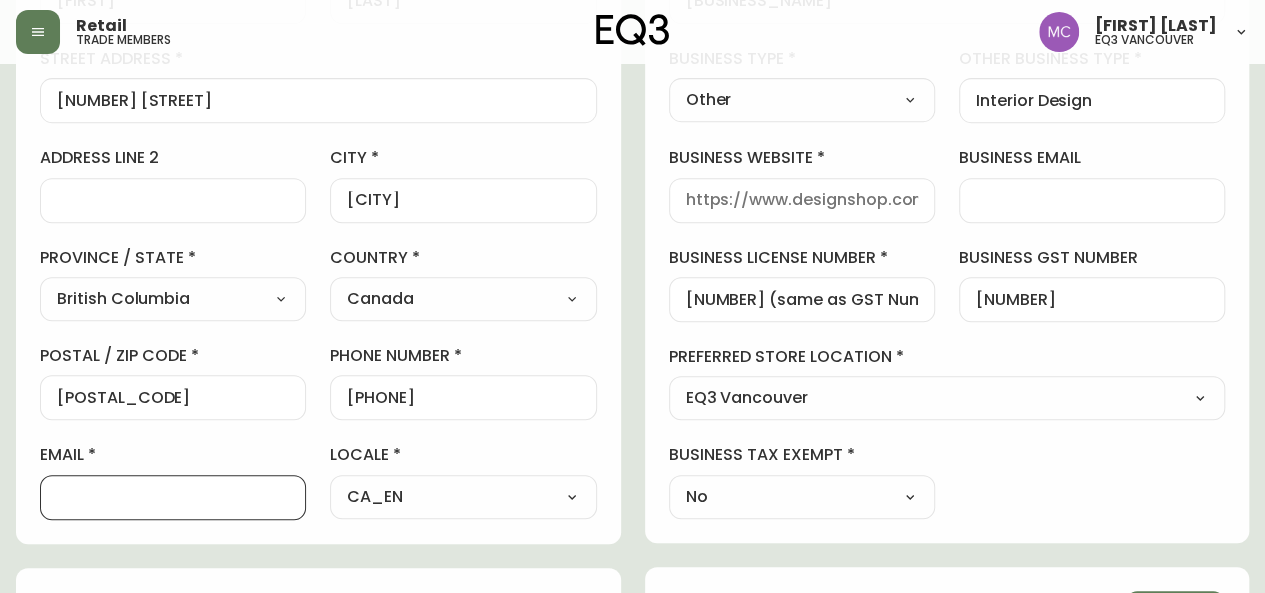 paste on "il: [EMAIL]" 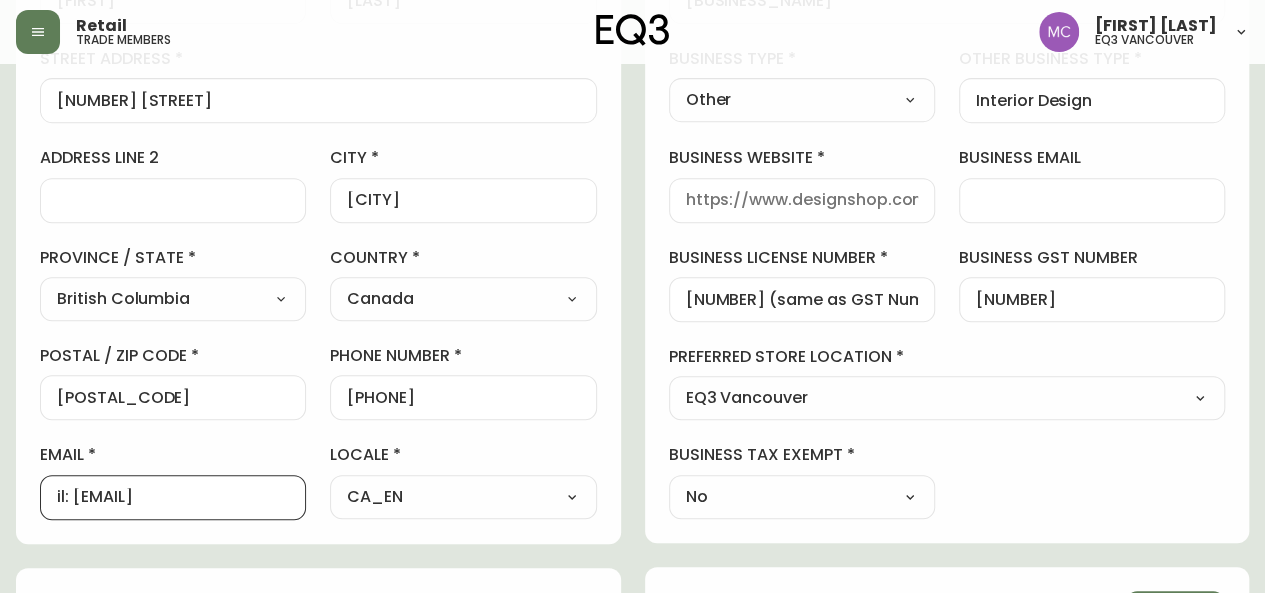 drag, startPoint x: 72, startPoint y: 491, endPoint x: 8, endPoint y: 480, distance: 64.93843 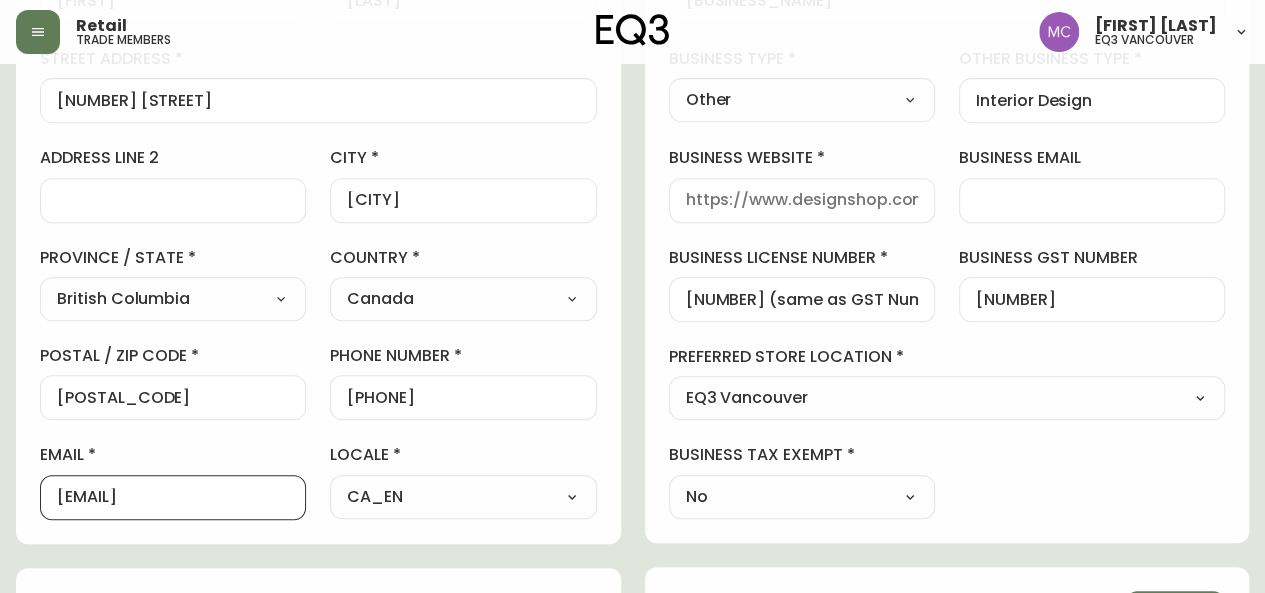 type on "[EMAIL]" 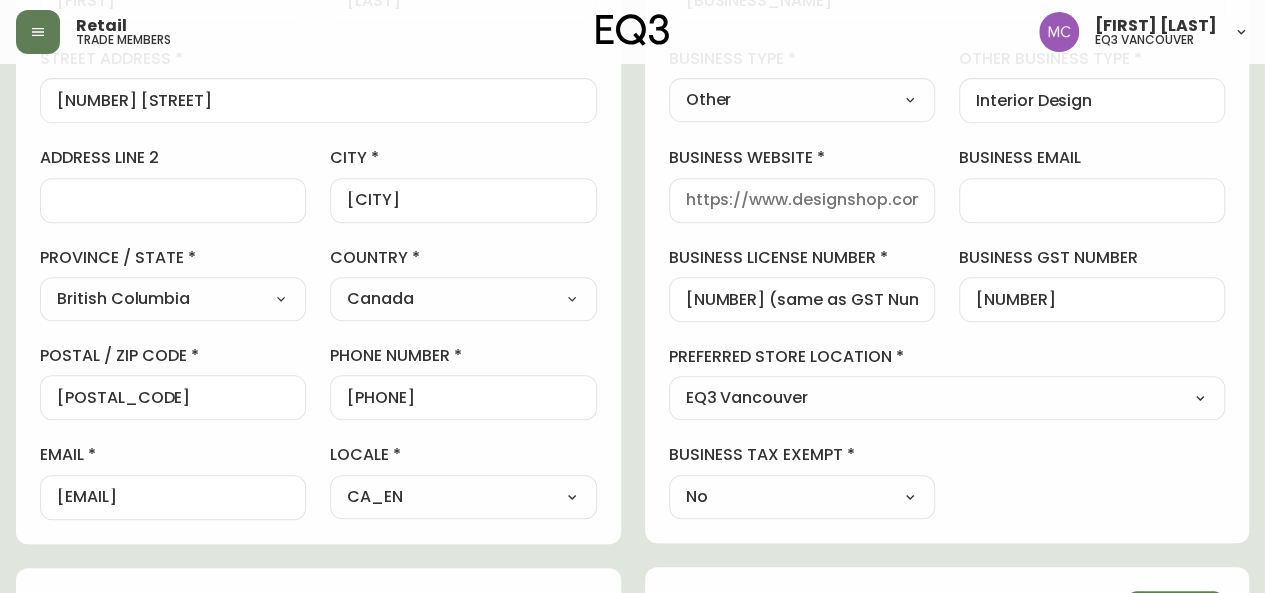 click at bounding box center (1092, 200) 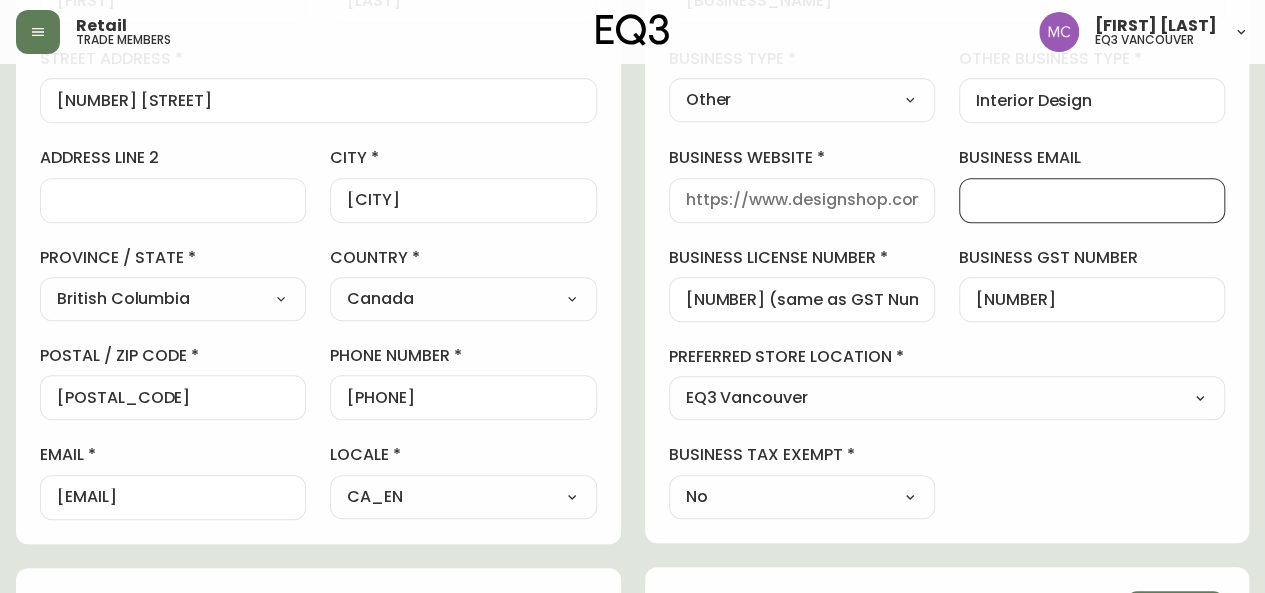paste on "il: [EMAIL]" 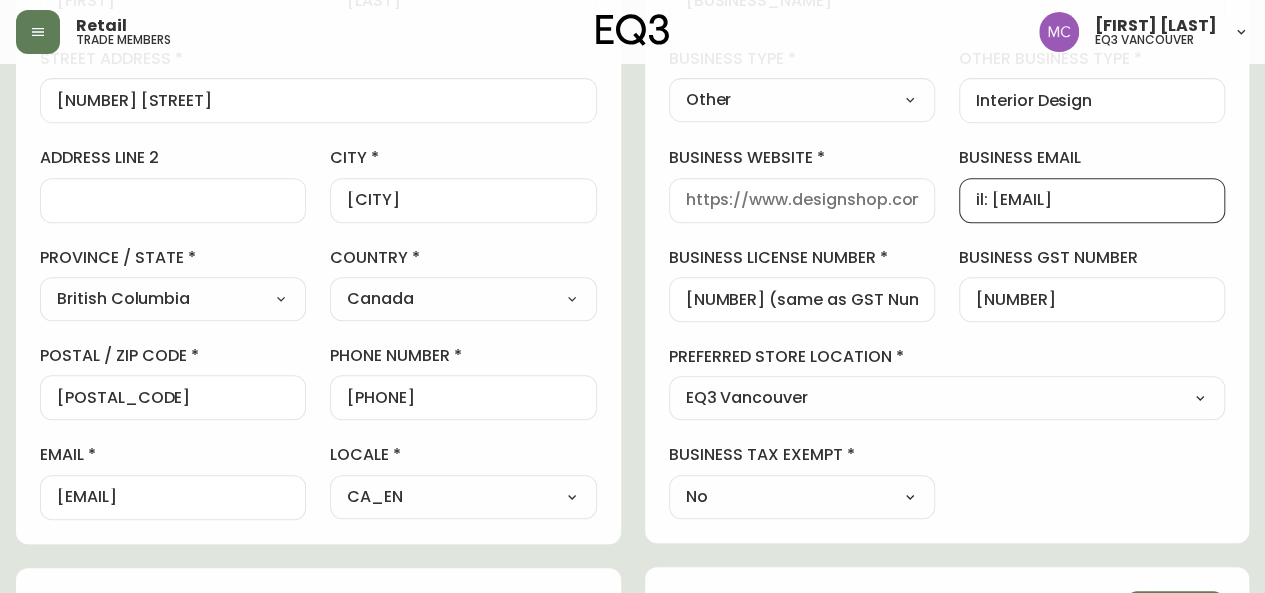 drag, startPoint x: 988, startPoint y: 195, endPoint x: 925, endPoint y: 189, distance: 63.28507 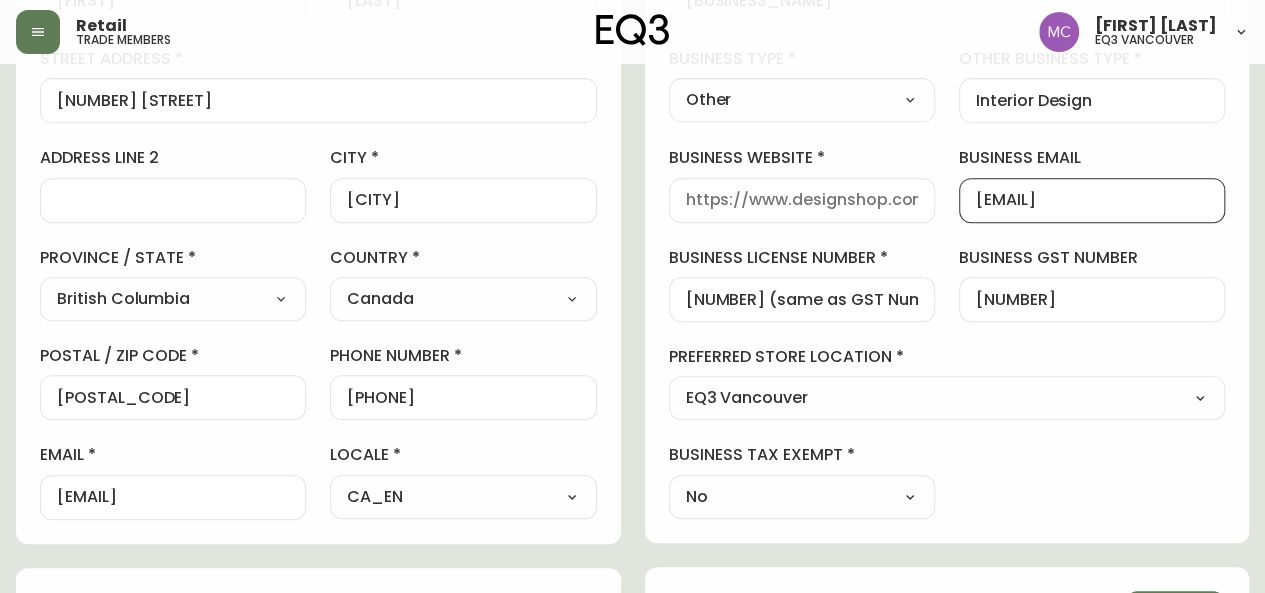 type on "[EMAIL]" 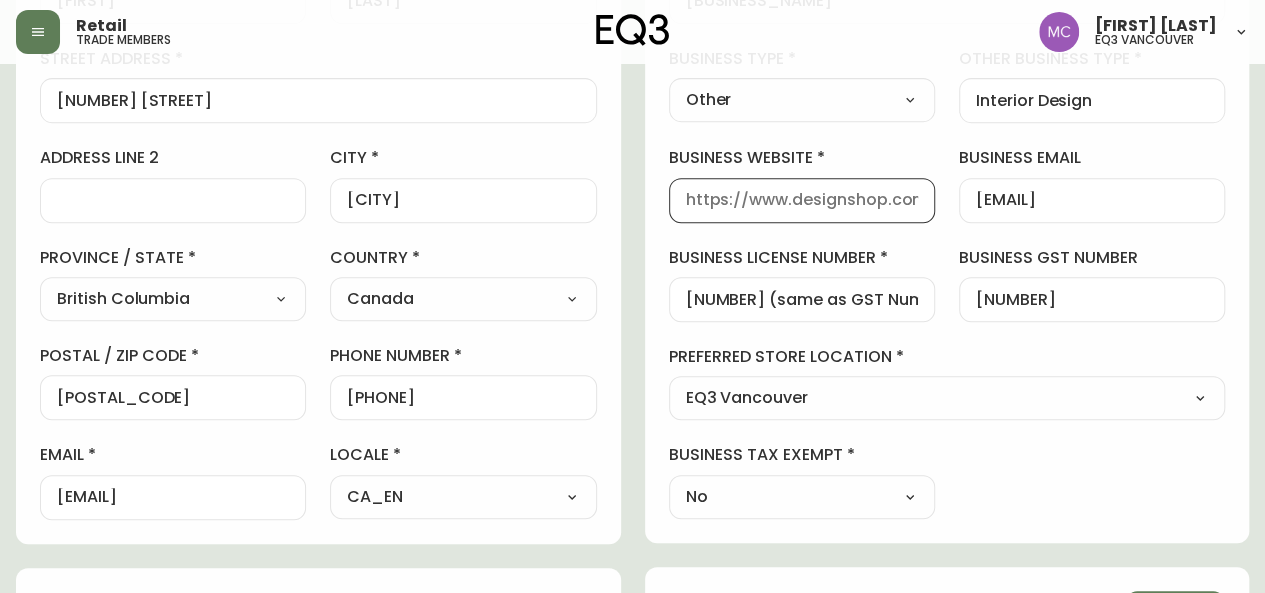 click on "business website" at bounding box center (802, 200) 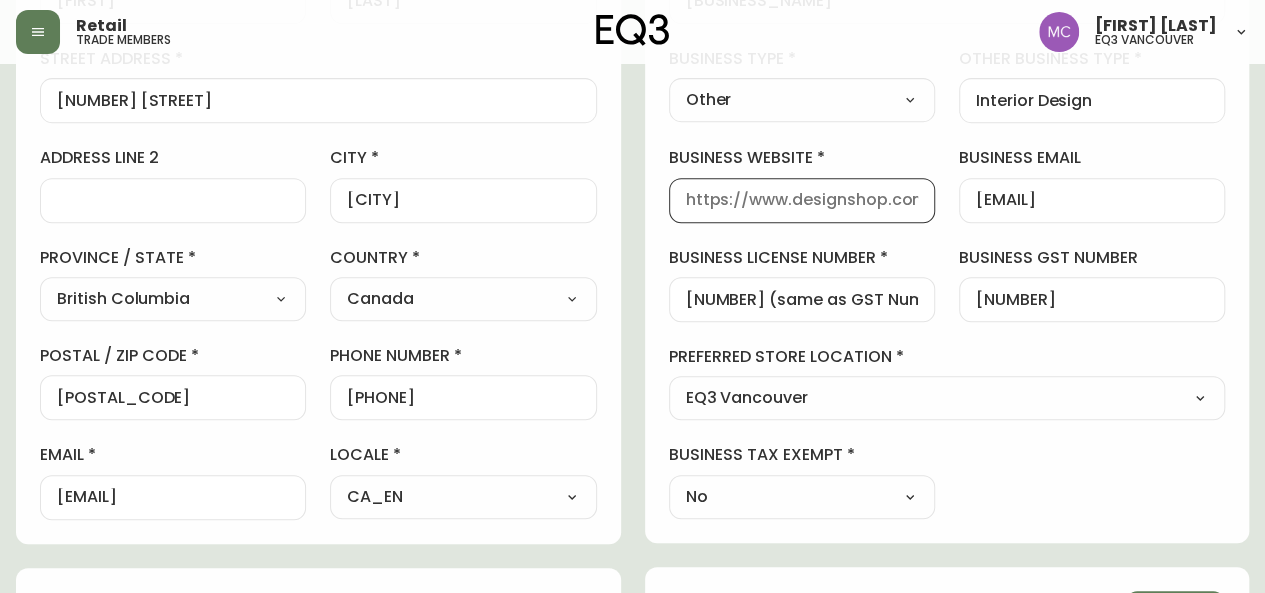 click on "business website" at bounding box center (802, 200) 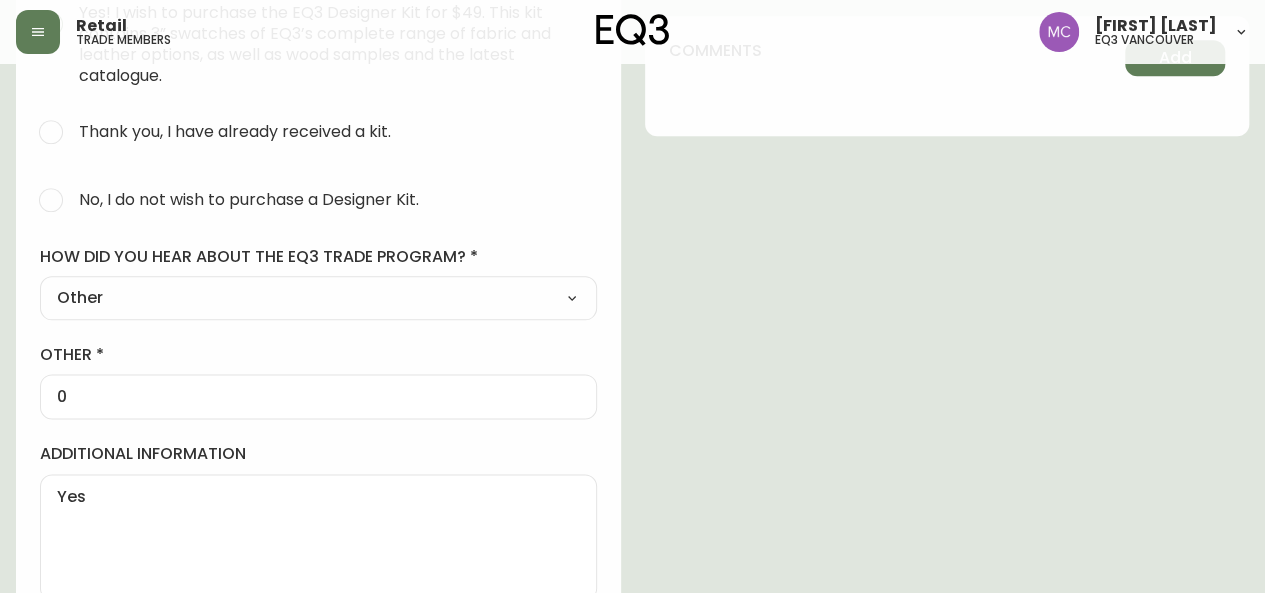 scroll, scrollTop: 1104, scrollLeft: 0, axis: vertical 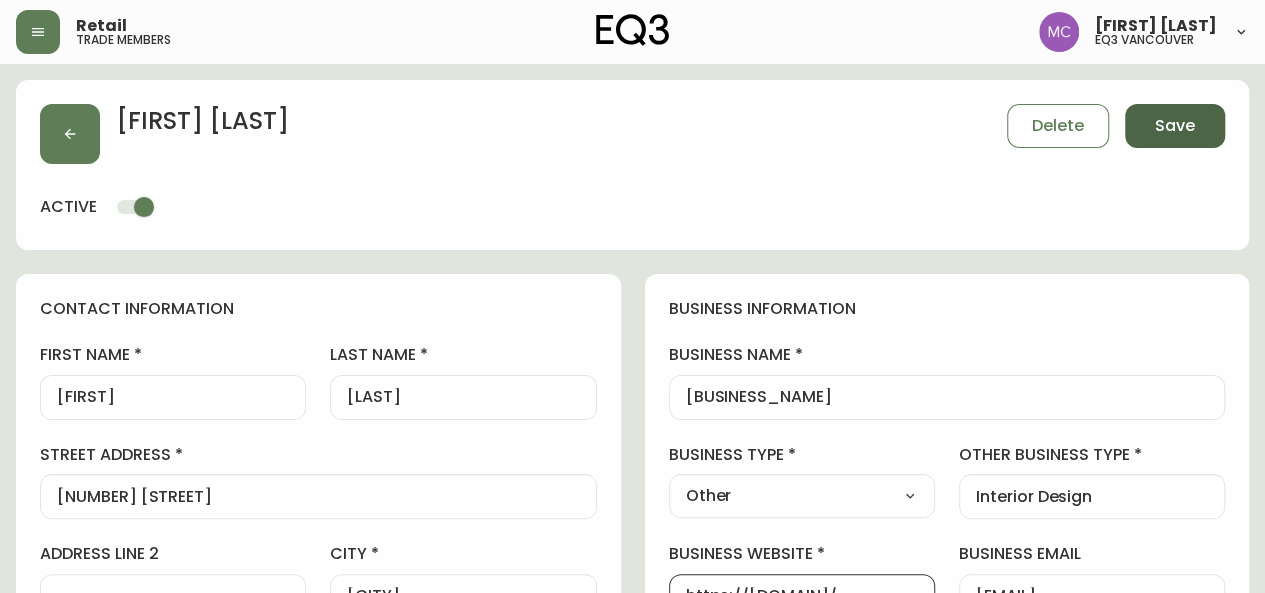 type on "https://[DOMAIN]/" 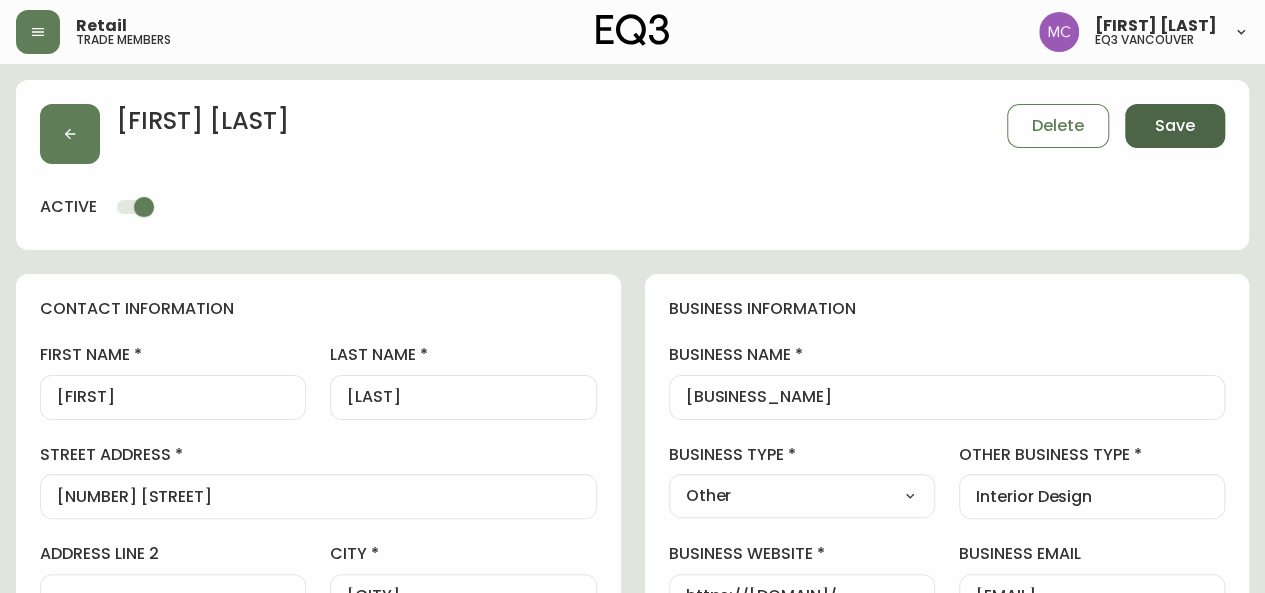 click on "Save" at bounding box center [1175, 126] 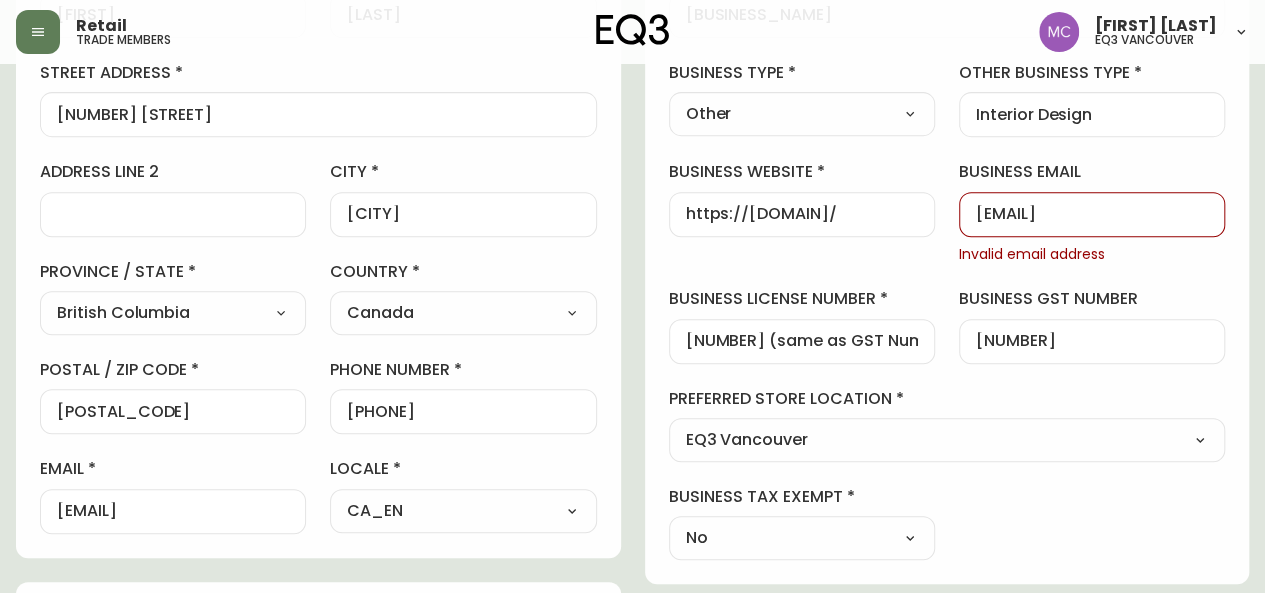 scroll, scrollTop: 376, scrollLeft: 0, axis: vertical 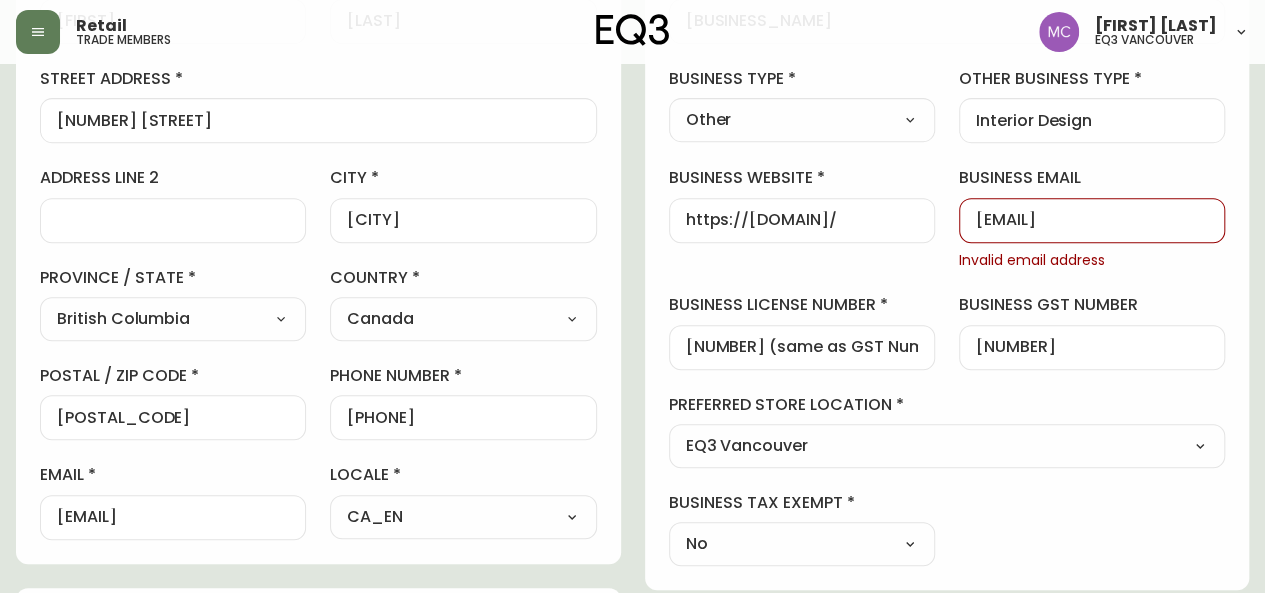 click on "[EMAIL]" at bounding box center [1092, 220] 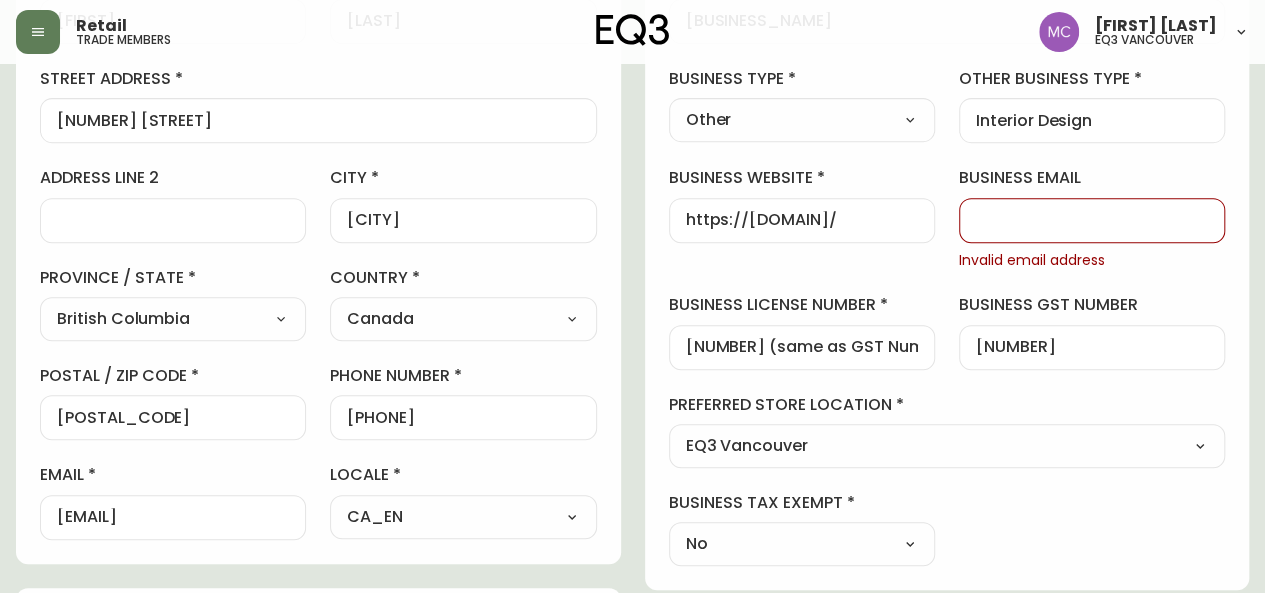 scroll, scrollTop: 0, scrollLeft: 0, axis: both 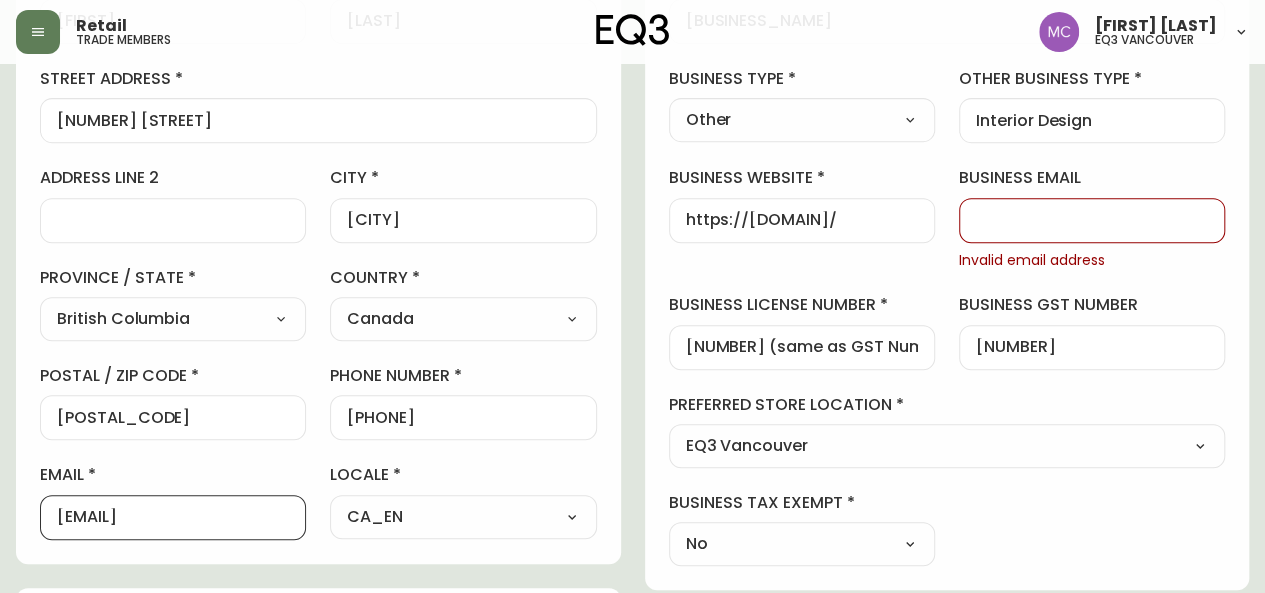 drag, startPoint x: 57, startPoint y: 513, endPoint x: 305, endPoint y: 526, distance: 248.34048 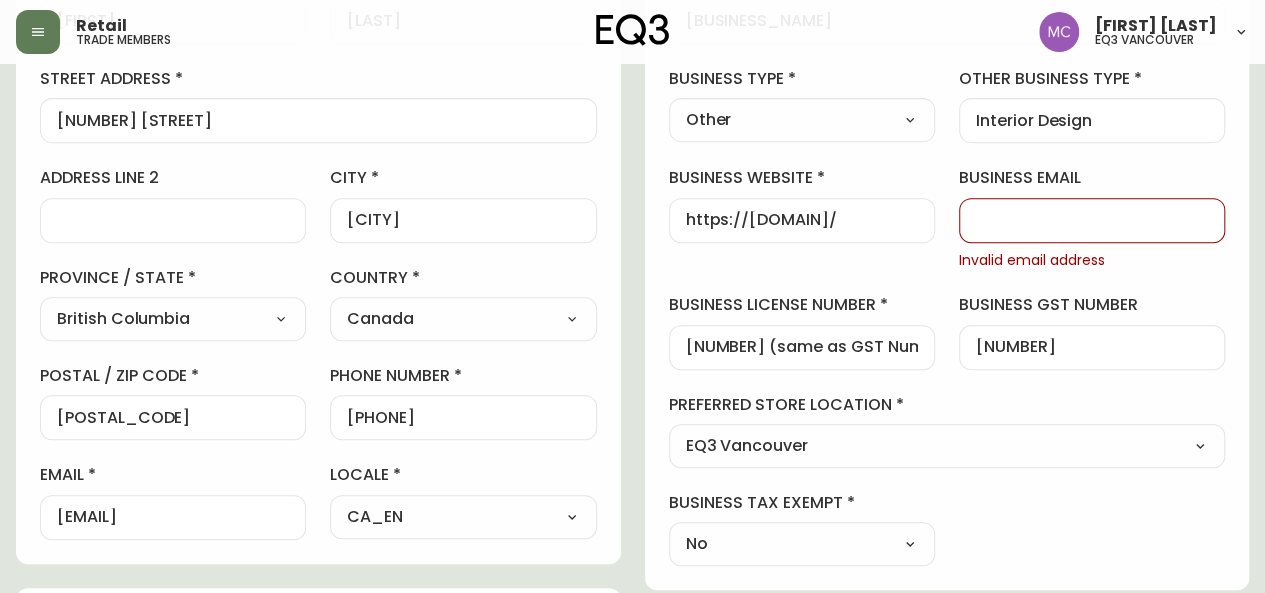 paste on "[EMAIL]" 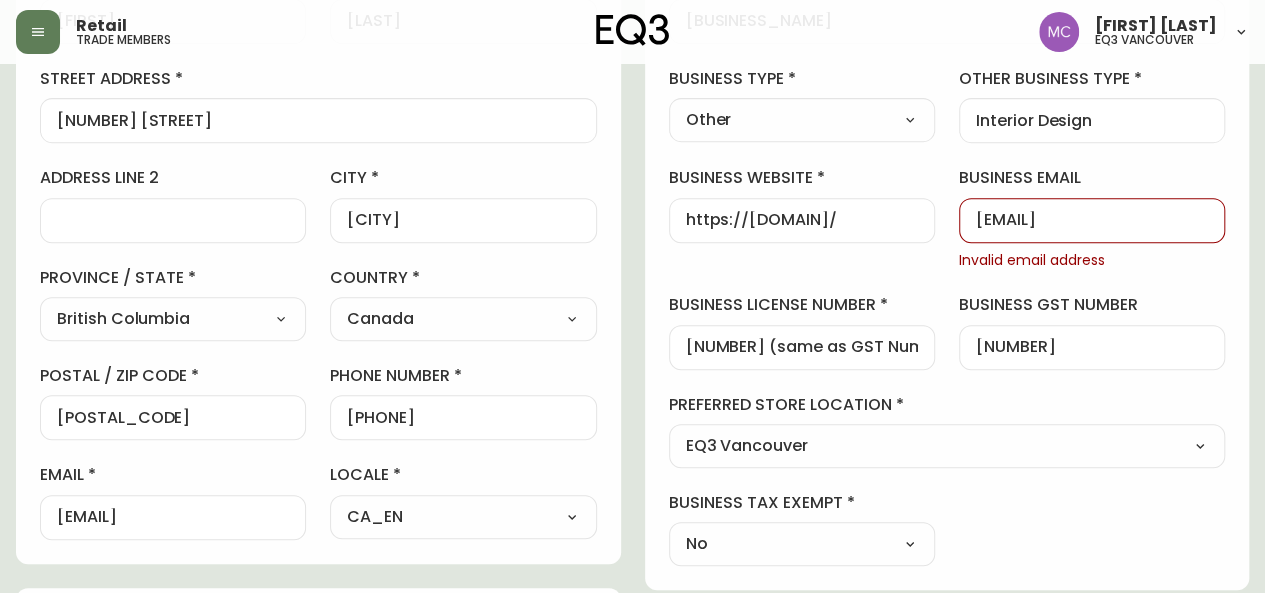 type on "[EMAIL]" 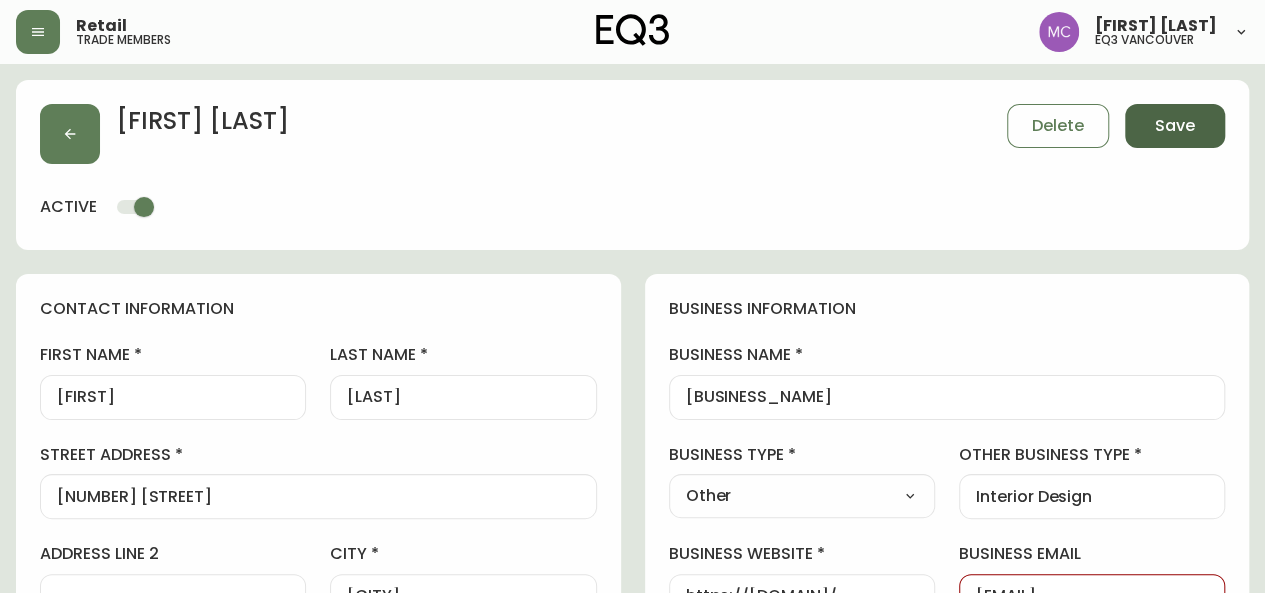click on "Save" at bounding box center [1175, 126] 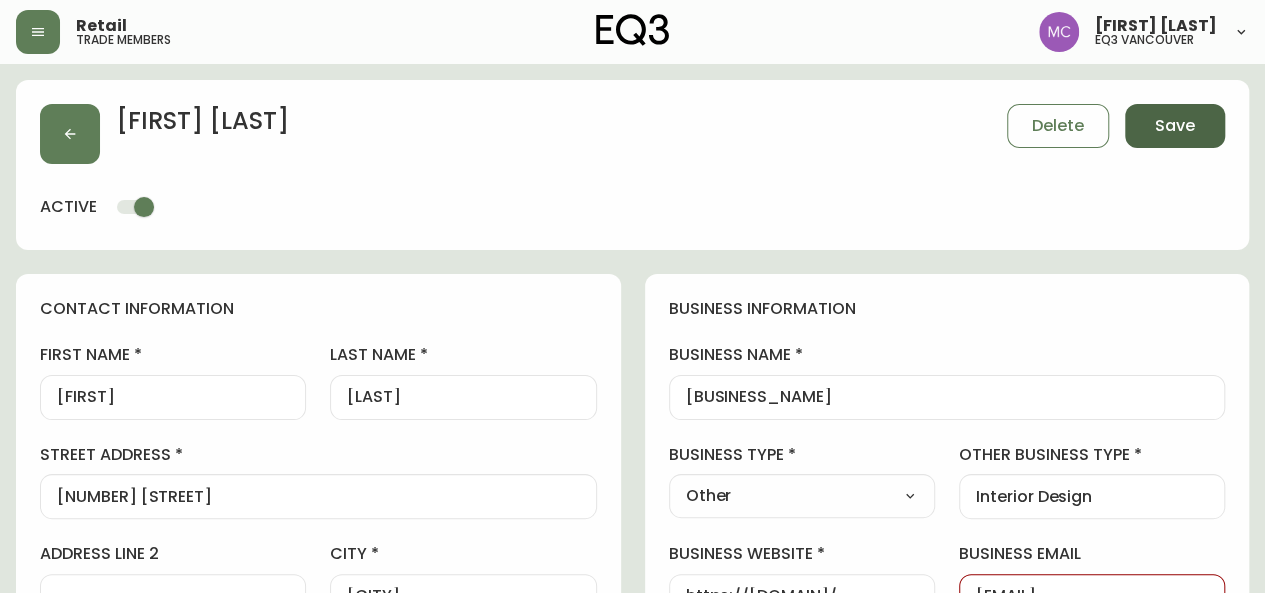 click on "Save" at bounding box center [1175, 126] 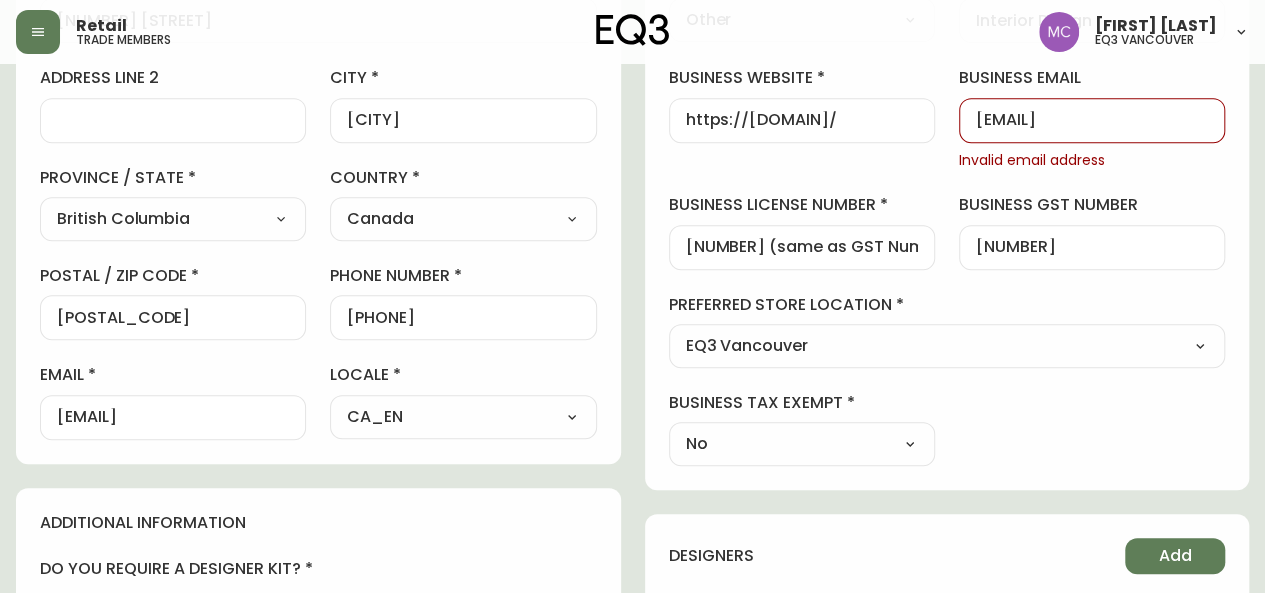 scroll, scrollTop: 484, scrollLeft: 0, axis: vertical 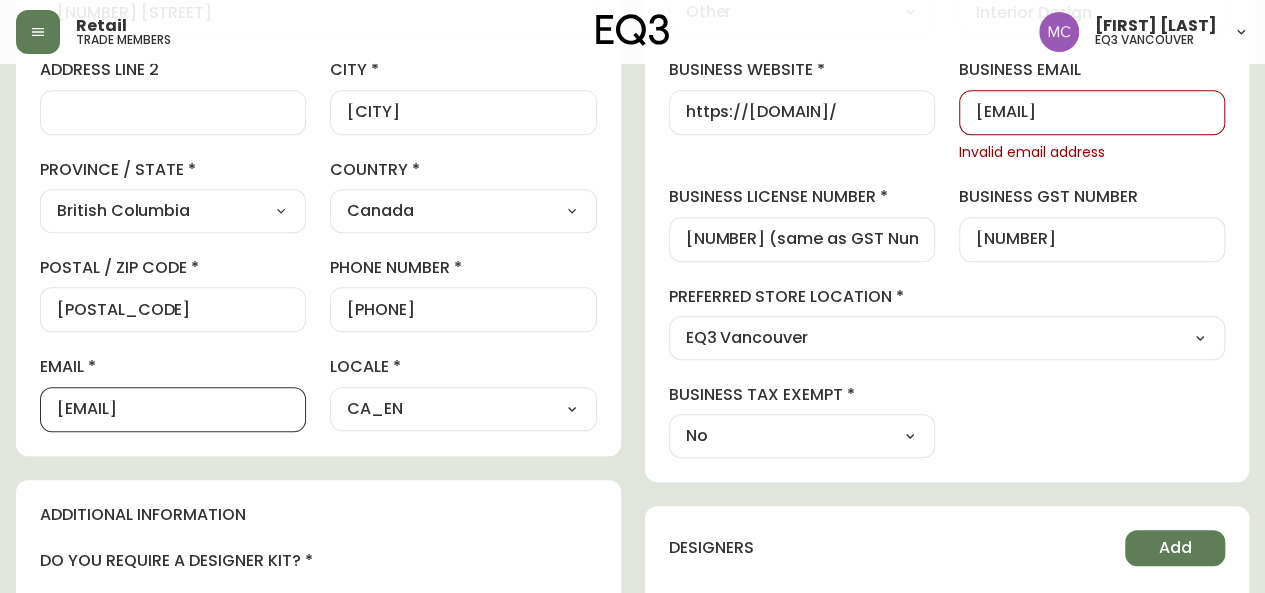 drag, startPoint x: 269, startPoint y: 407, endPoint x: 0, endPoint y: 346, distance: 275.82965 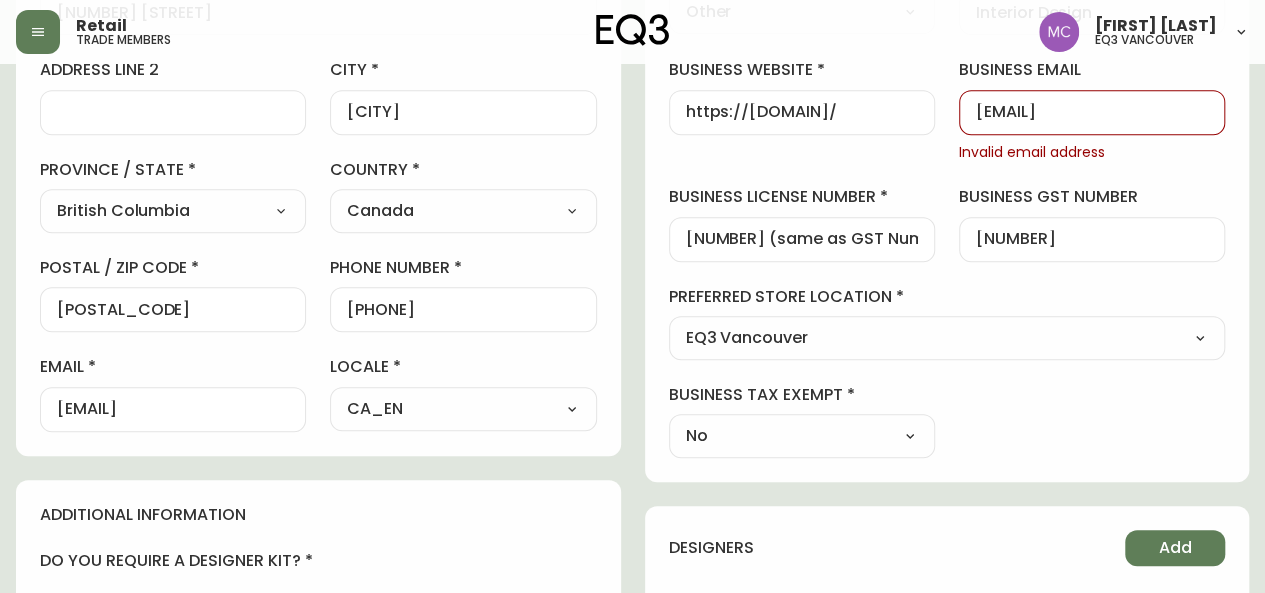 drag, startPoint x: 975, startPoint y: 109, endPoint x: 1279, endPoint y: 140, distance: 305.5765 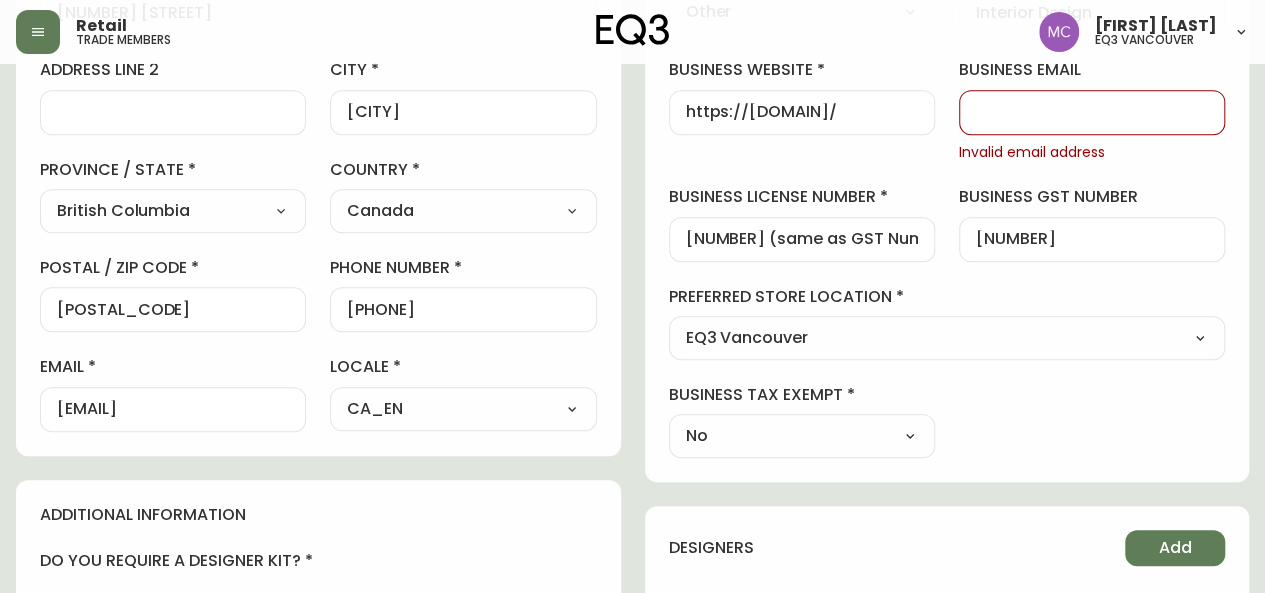 scroll, scrollTop: 0, scrollLeft: 0, axis: both 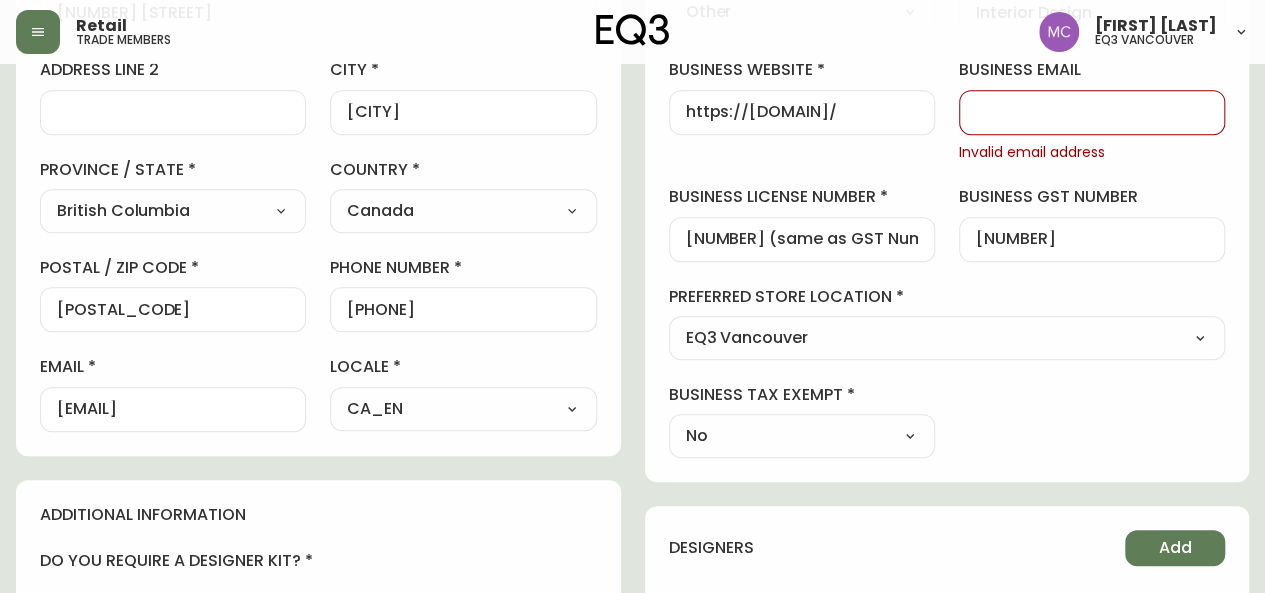 paste on "[EMAIL]" 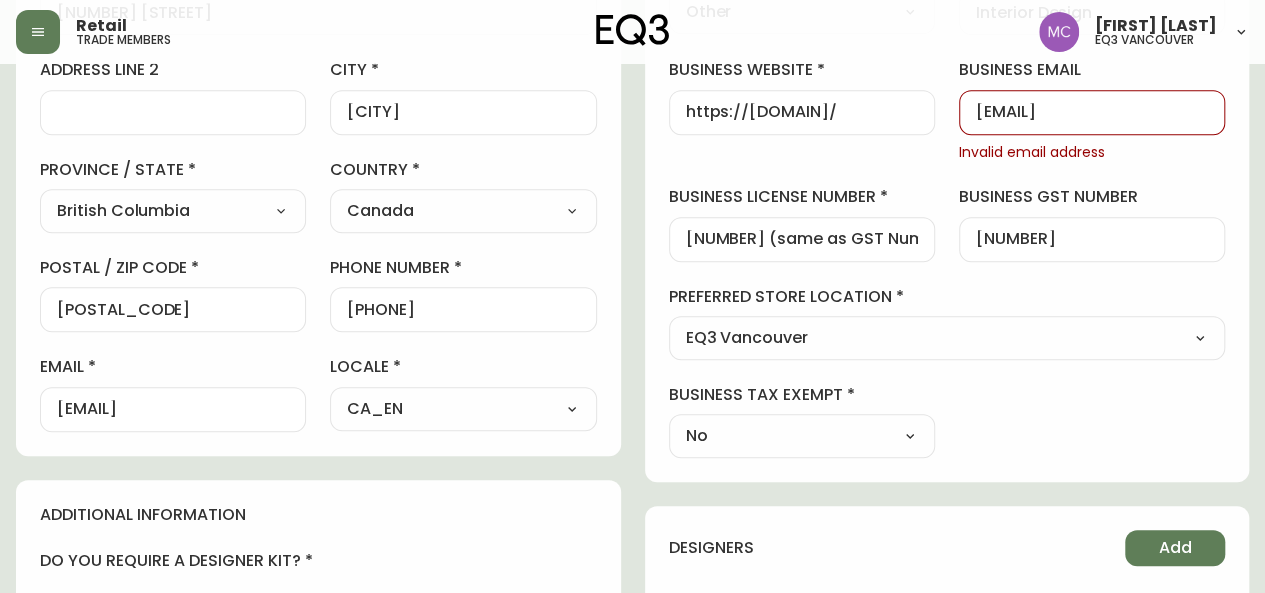 type on "[EMAIL]" 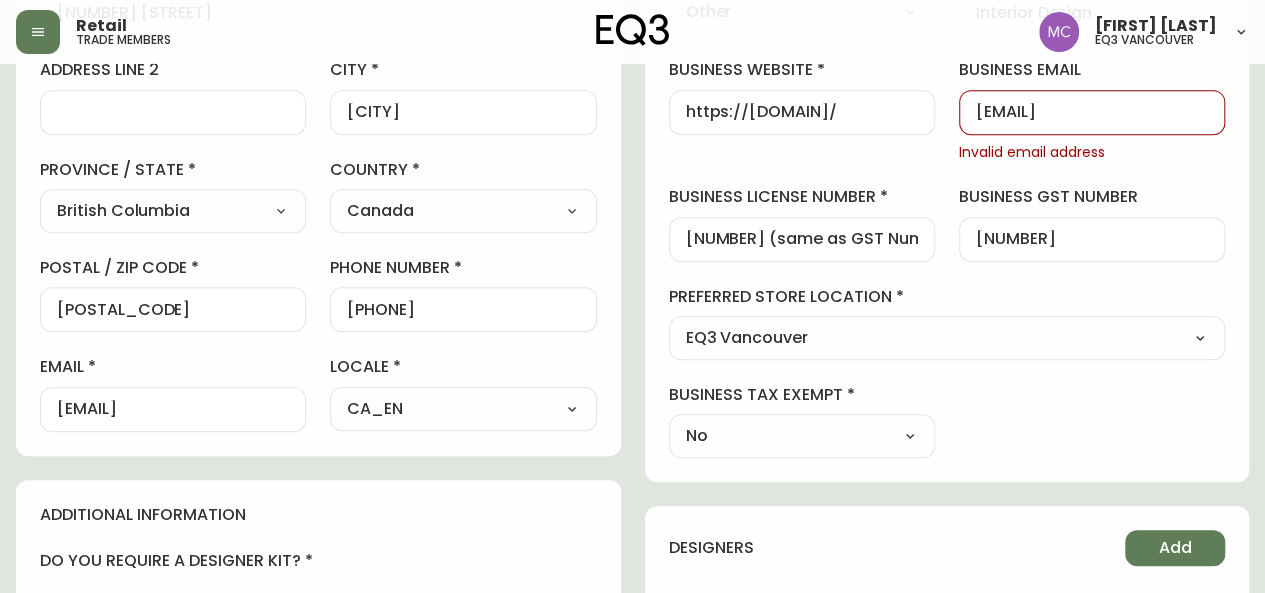 click on "business information business name [FIRST] [LAST] Projects Ltd. business type Other Select Interior Designer Architect Home Builder Contractor Real Estate Agent Hospitality Other other business type Interior Design business website https://[DOMAIN]/ business email [EMAIL] Invalid email address business license number [NUMBER] (same as GST Number) business gst number [NUMBER] preferred store location EQ3 Vancouver Select - Store locations EQ3 Brossard EQ3 Burlington EQ3 Calgary EQ3 Montréal - Griffintown EQ3 Montréal - St Laurent EQ3 Ottawa EQ3 Outlet - Laval EQ3 Quebec City EQ3 Toronto - Hanna EQ3 Toronto - King EQ3 Vancouver EQ3 Winnipeg Select - Trade locations EQ3 US Trade - Formally East  business tax exempt No Select Yes No" at bounding box center (947, 136) 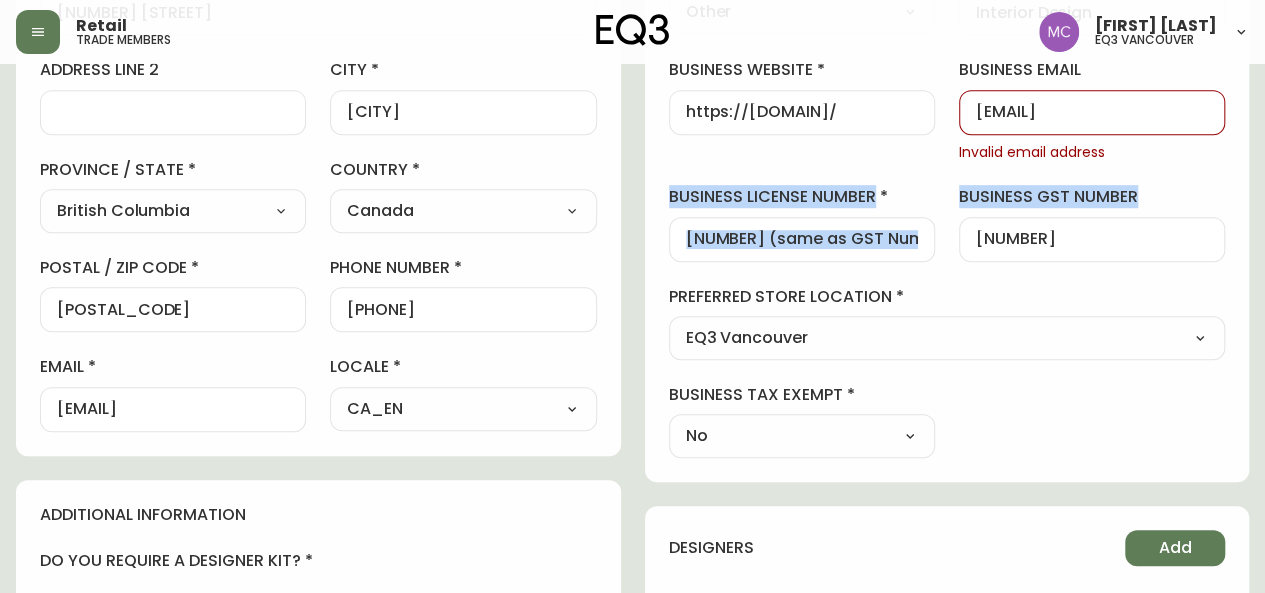 drag, startPoint x: 1261, startPoint y: 264, endPoint x: 1233, endPoint y: 155, distance: 112.53888 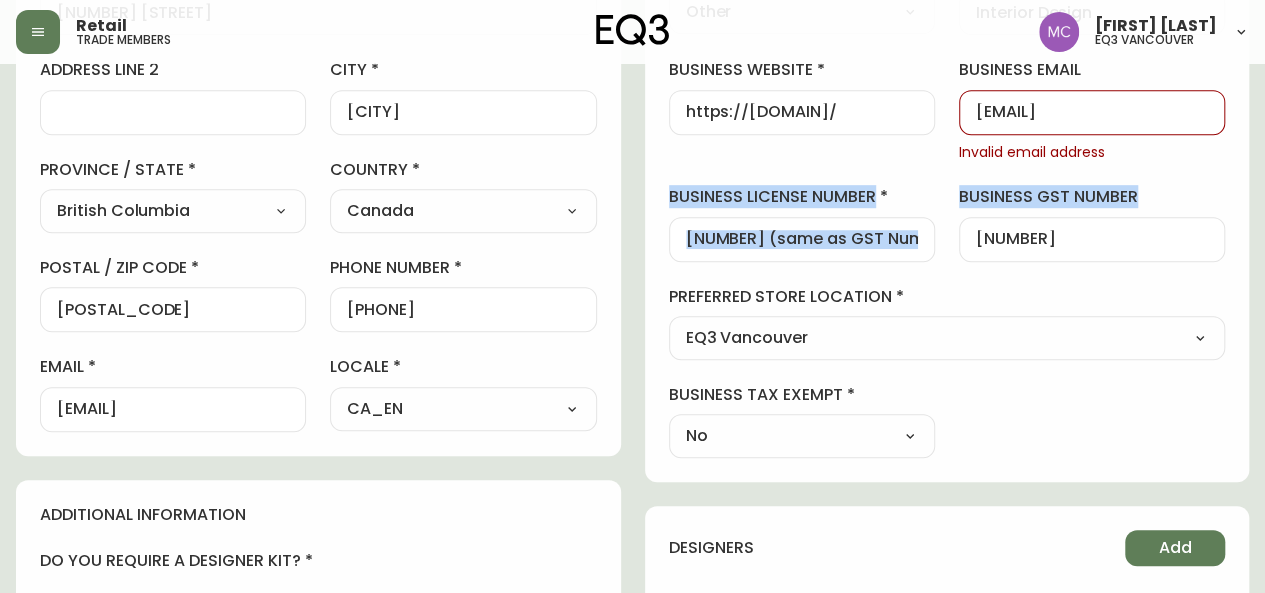 click on "[FIRST]   [LAST] Delete Save active contact information first name [FIRST] last name [LAST] street address [NUMBER] [STREET] address line 2 city [CITY] province / state British Columbia Select Alberta British Columbia Manitoba New Brunswick Newfoundland and Labrador Nova Scotia Nunavut Northwest Territories Ontario Prince Edward Island Quebec Saskatchewan Yukon country Canada Select Canada United States postal / zip code [POSTAL_CODE] phone number [PHONE] email [EMAIL] locale CA_EN Select CA_EN CA_FR US_EN additional information do you require a designer kit? Yes! I wish to purchase the EQ3 Designer Kit for $49. This kit contains 3” swatches of EQ3’s complete range of fabric and leather options, as well as wood samples and the latest catalogue. Thank you, I have already received a kit. No, I do not wish to purchase a Designer Kit. how did you hear about the eq3 trade program? Other Select Social Media Advertisement Trade Show Outreach from a Trade Rep Other other 0 additional information Yes" at bounding box center (632, 399) 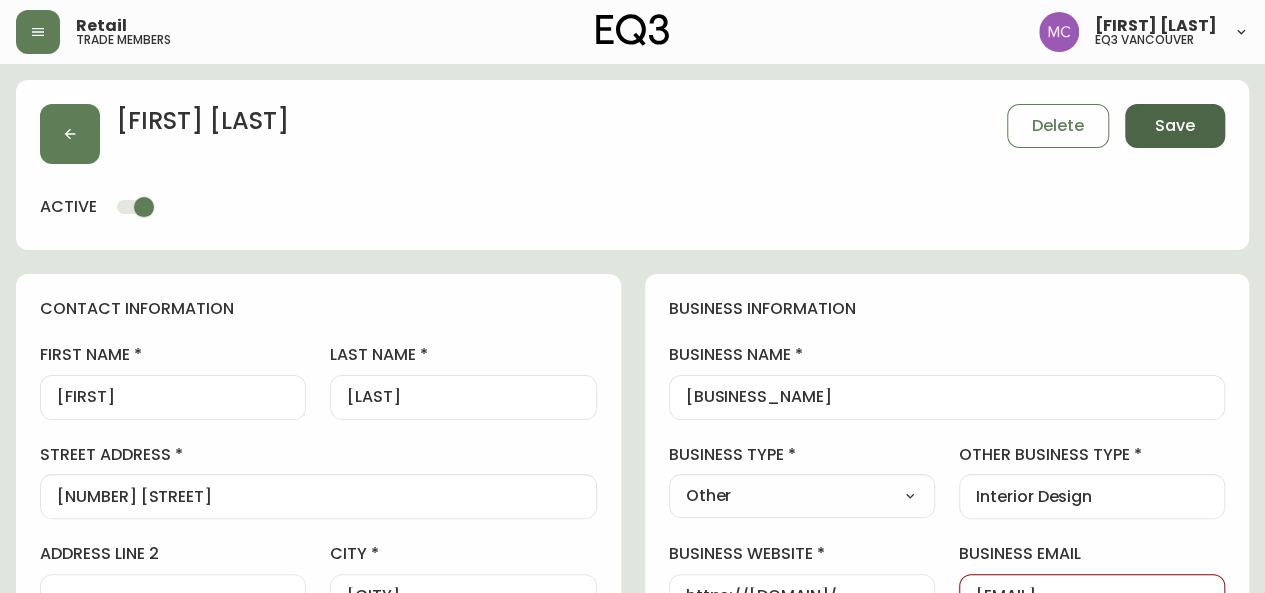 click on "Save" at bounding box center (1175, 126) 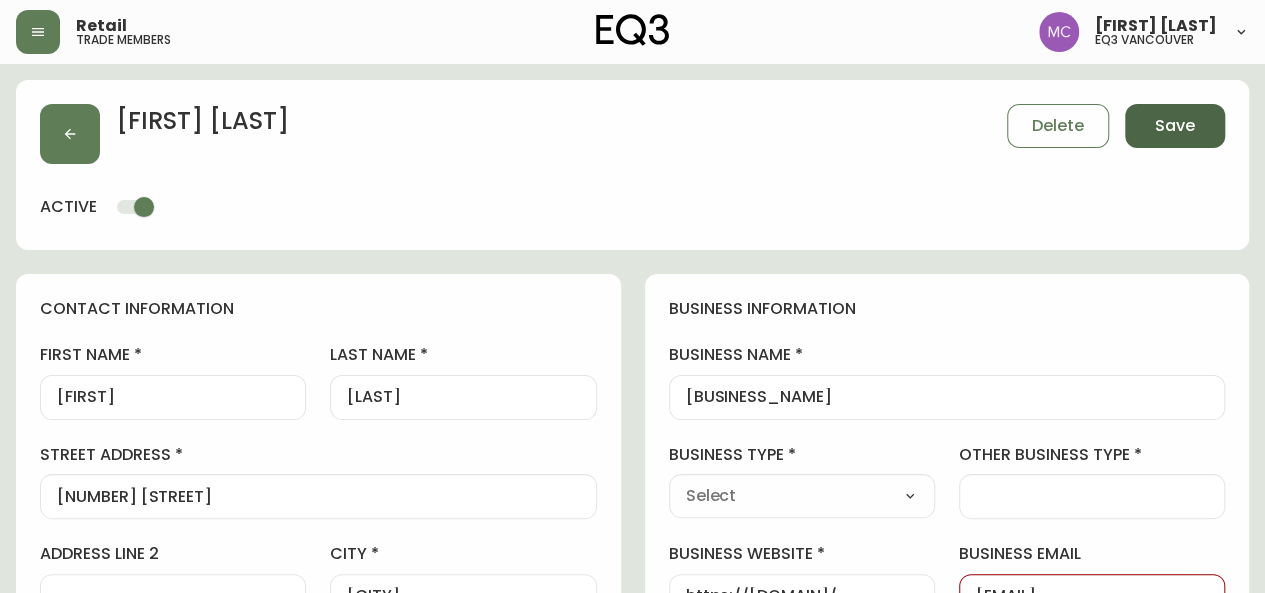 select 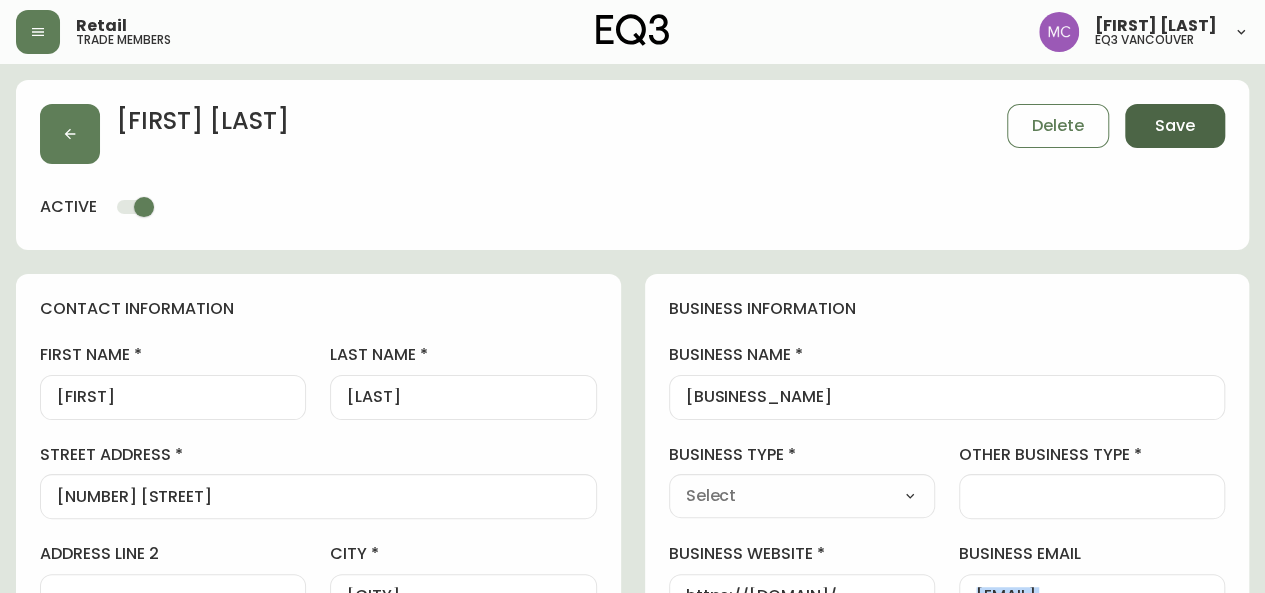 type on "Other" 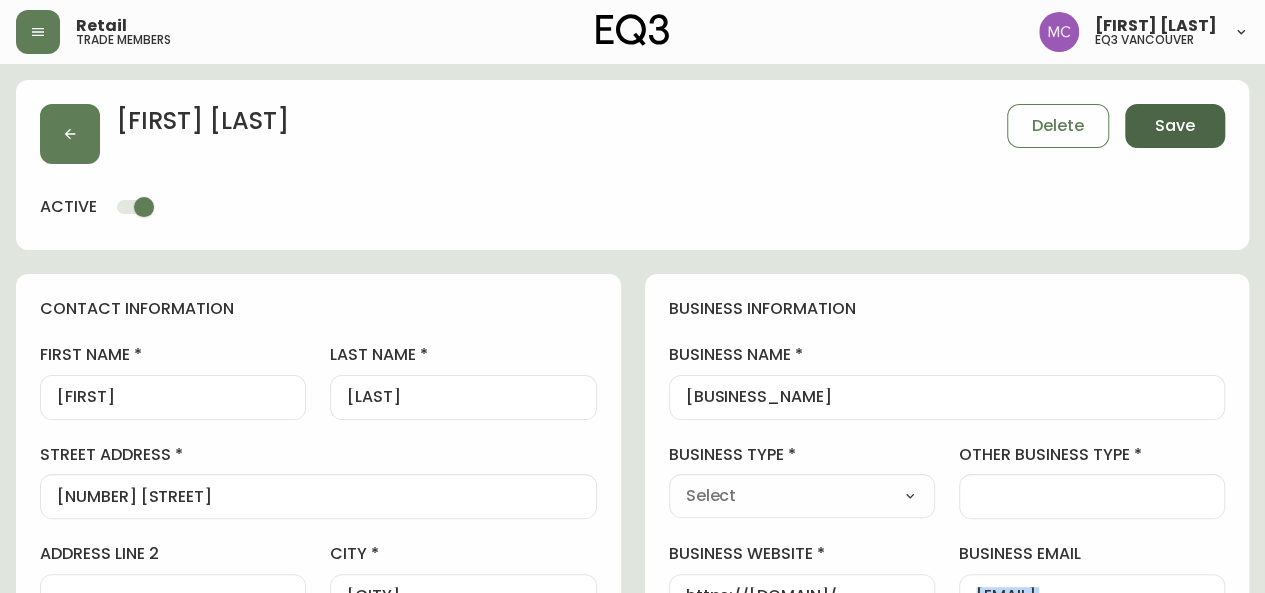 select on "Other" 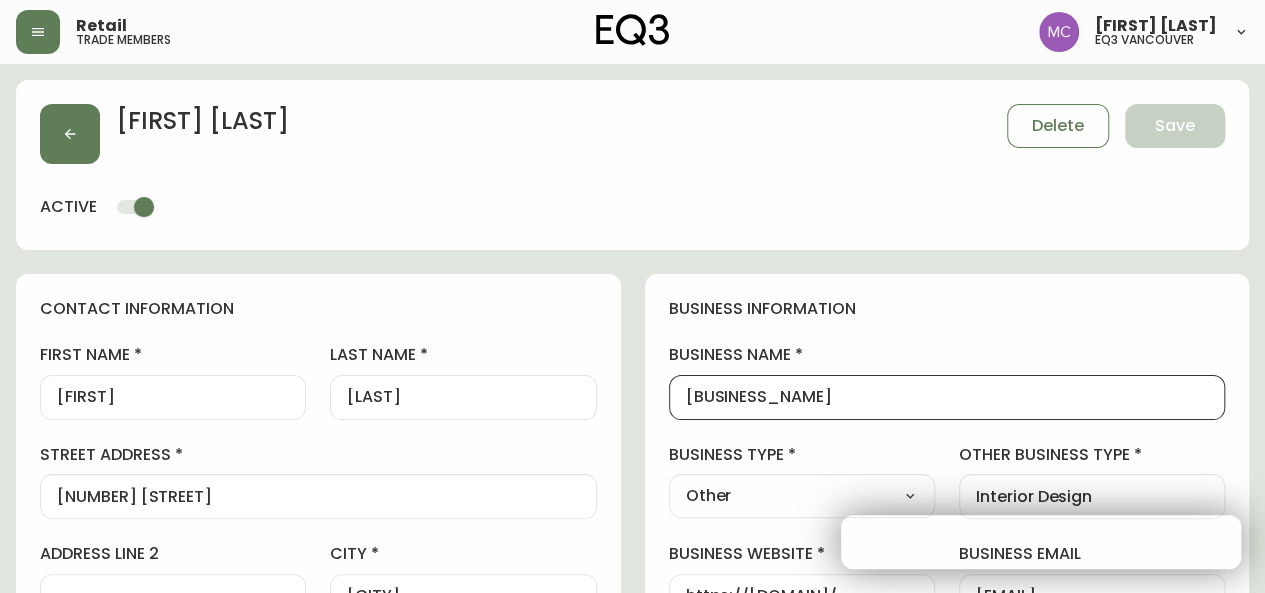 drag, startPoint x: 910, startPoint y: 405, endPoint x: 585, endPoint y: 377, distance: 326.20392 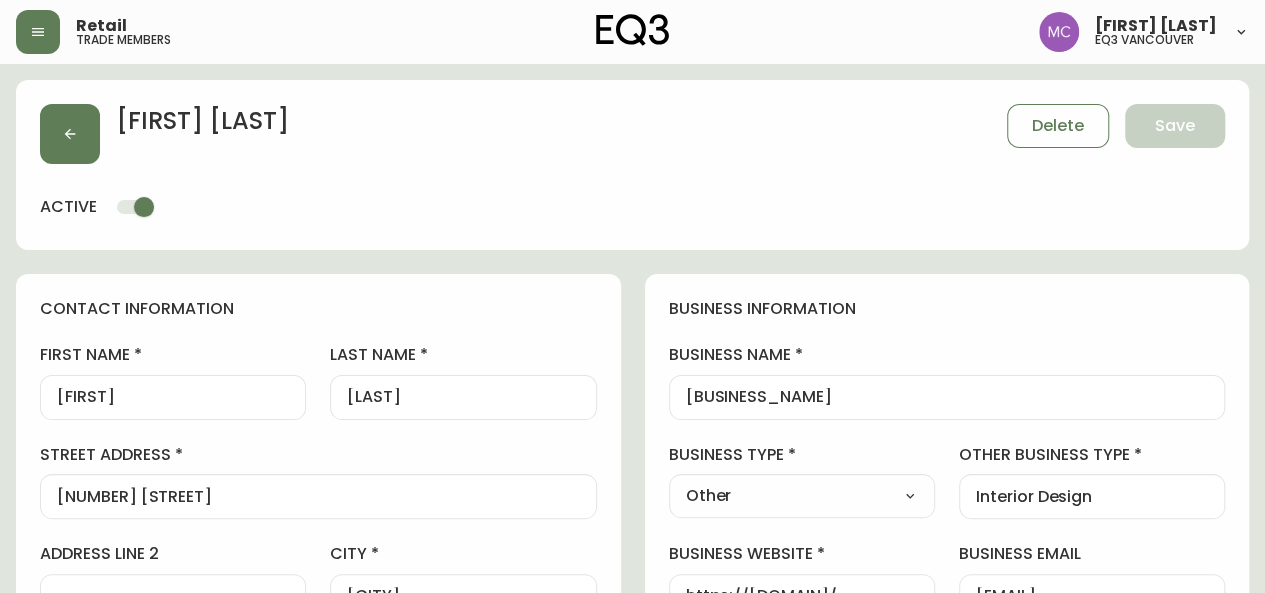 click on "[FIRST]   [LAST] Delete Save active contact information first name [FIRST] last name [LAST] street address [NUMBER] [STREET] address line 2 city [CITY] province / state British Columbia Select Alberta British Columbia Manitoba New Brunswick Newfoundland and Labrador Nova Scotia Nunavut Northwest Territories Ontario Prince Edward Island Quebec Saskatchewan Yukon country Canada Select Canada United States postal / zip code [POSTAL_CODE] phone number [PHONE] email [EMAIL] locale CA_EN Select CA_EN CA_FR US_EN additional information do you require a designer kit? Yes! I wish to purchase the EQ3 Designer Kit for $49. This kit contains 3” swatches of EQ3’s complete range of fabric and leather options, as well as wood samples and the latest catalogue. Thank you, I have already received a kit. No, I do not wish to purchase a Designer Kit. how did you hear about the eq3 trade program? Other Select Social Media Advertisement Trade Show Outreach from a Trade Rep Other other 0 additional information Yes" at bounding box center (632, 883) 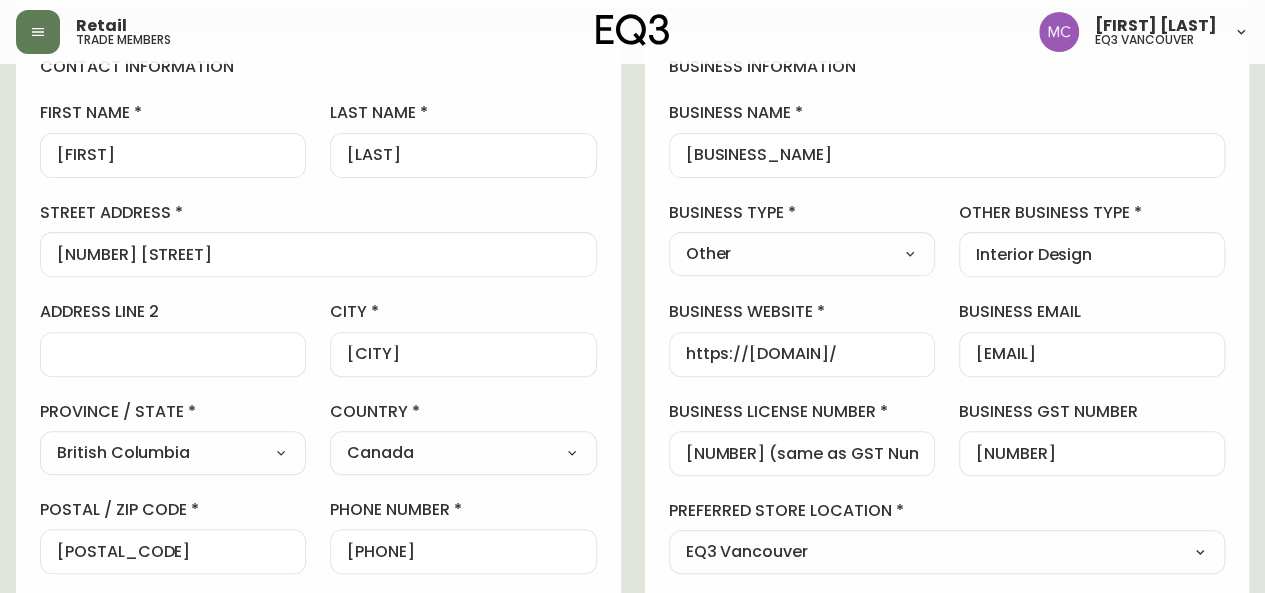 scroll, scrollTop: 244, scrollLeft: 0, axis: vertical 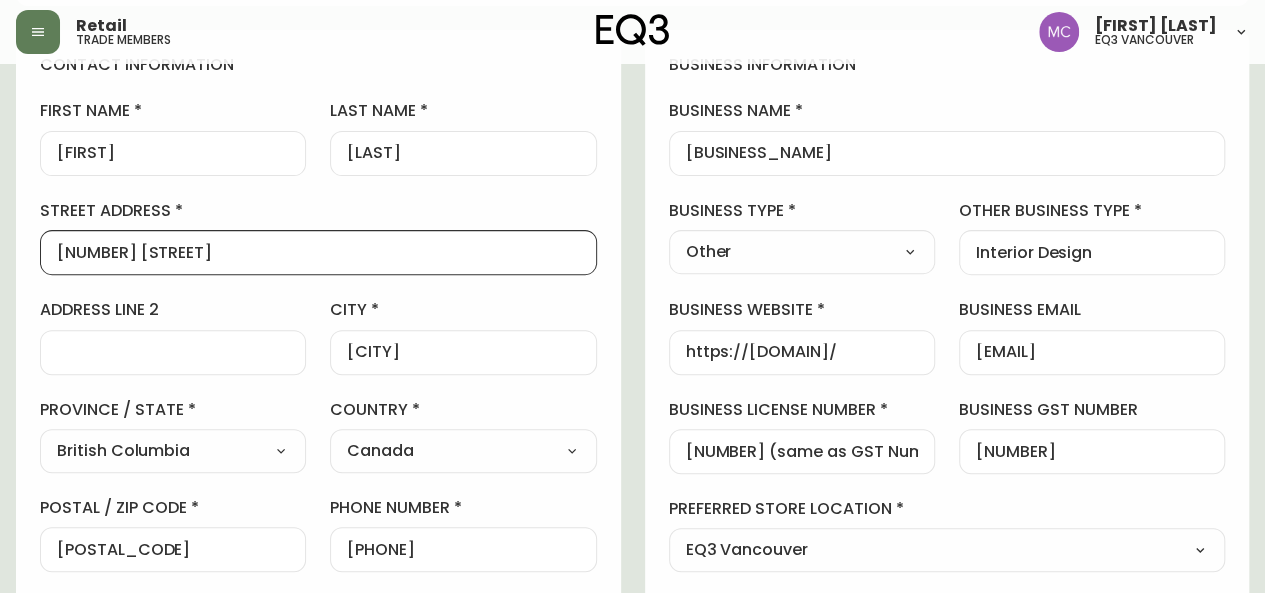 drag, startPoint x: 232, startPoint y: 259, endPoint x: 0, endPoint y: 246, distance: 232.36394 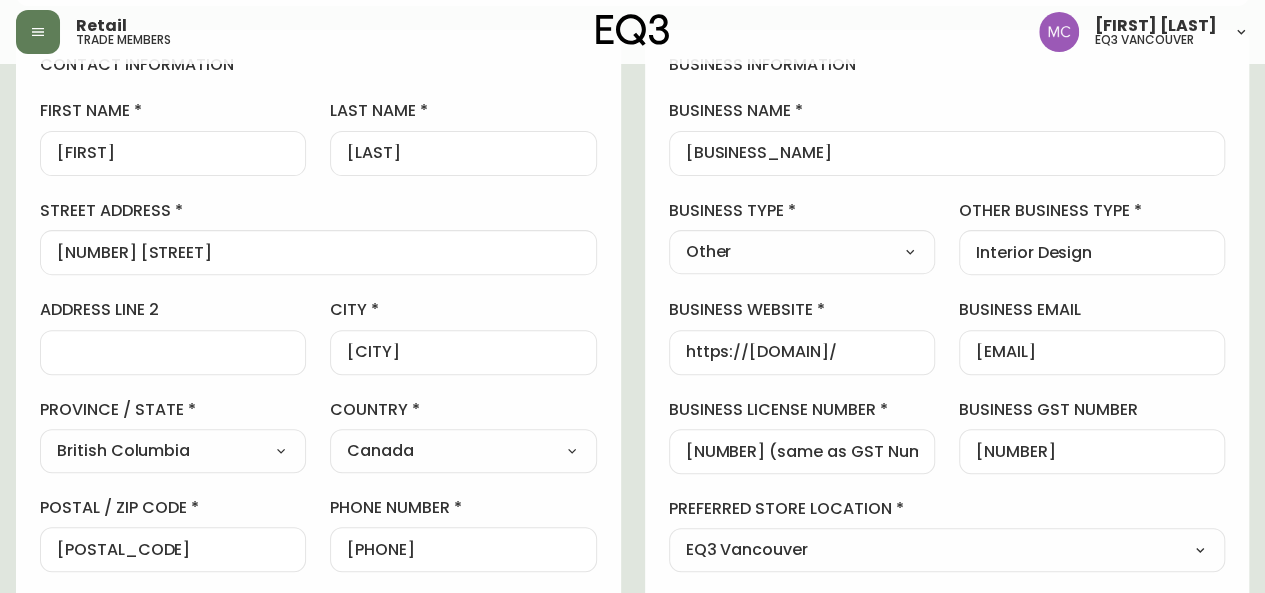 click on "[FIRST]   [LAST] Delete Save active contact information first name [FIRST] last name [LAST] street address [NUMBER] [STREET] address line 2 city [CITY] province / state British Columbia Select Alberta British Columbia Manitoba New Brunswick Newfoundland and Labrador Nova Scotia Nunavut Northwest Territories Ontario Prince Edward Island Quebec Saskatchewan Yukon country Canada Select Canada United States postal / zip code [POSTAL_CODE] phone number [PHONE] email [EMAIL] locale CA_EN Select CA_EN CA_FR US_EN additional information do you require a designer kit? Yes! I wish to purchase the EQ3 Designer Kit for $49. This kit contains 3” swatches of EQ3’s complete range of fabric and leather options, as well as wood samples and the latest catalogue. Thank you, I have already received a kit. No, I do not wish to purchase a Designer Kit. how did you hear about the eq3 trade program? Other Select Social Media Advertisement Trade Show Outreach from a Trade Rep Other other 0 additional information Yes" at bounding box center [632, 639] 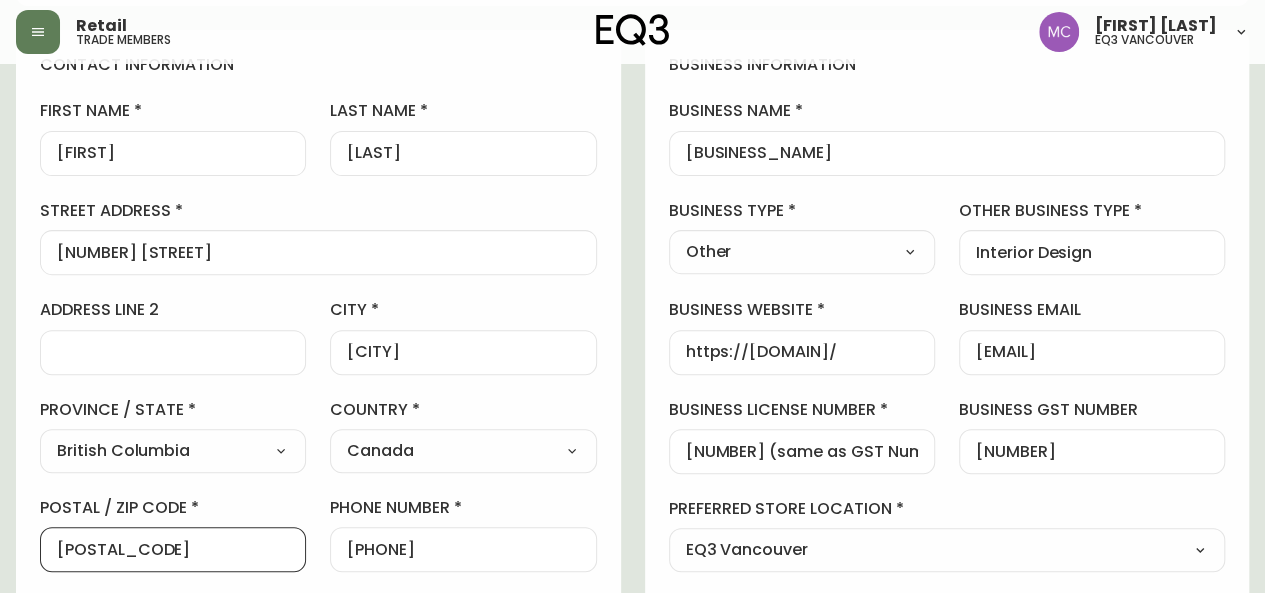 scroll, scrollTop: 0, scrollLeft: 0, axis: both 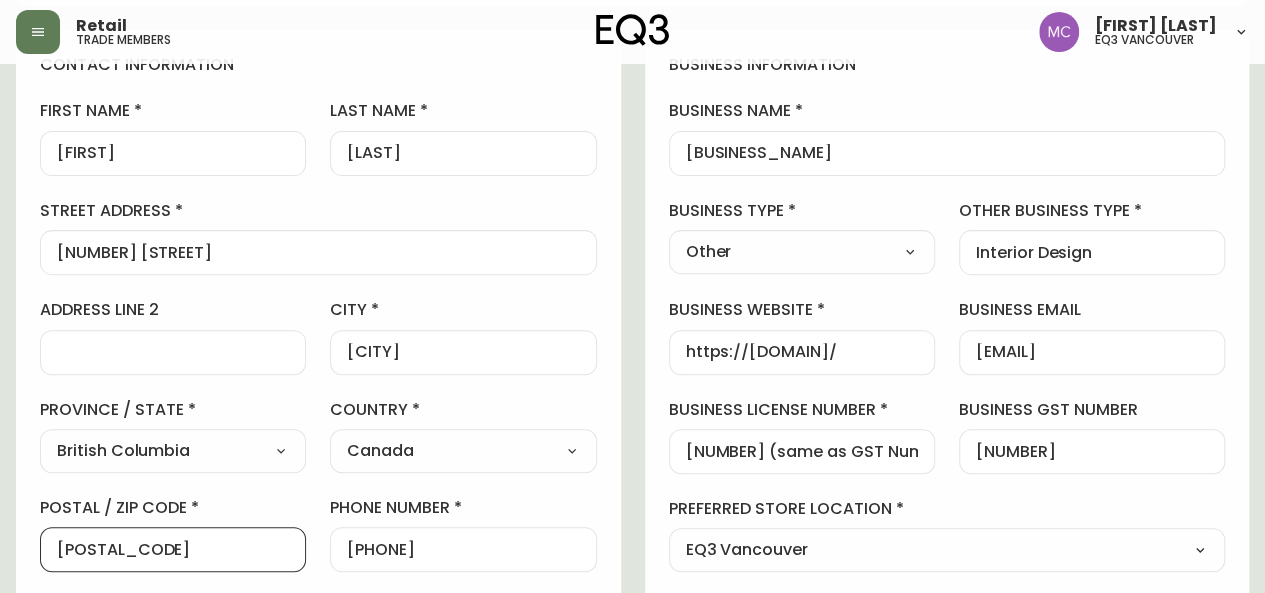 drag, startPoint x: 214, startPoint y: 539, endPoint x: 0, endPoint y: 552, distance: 214.3945 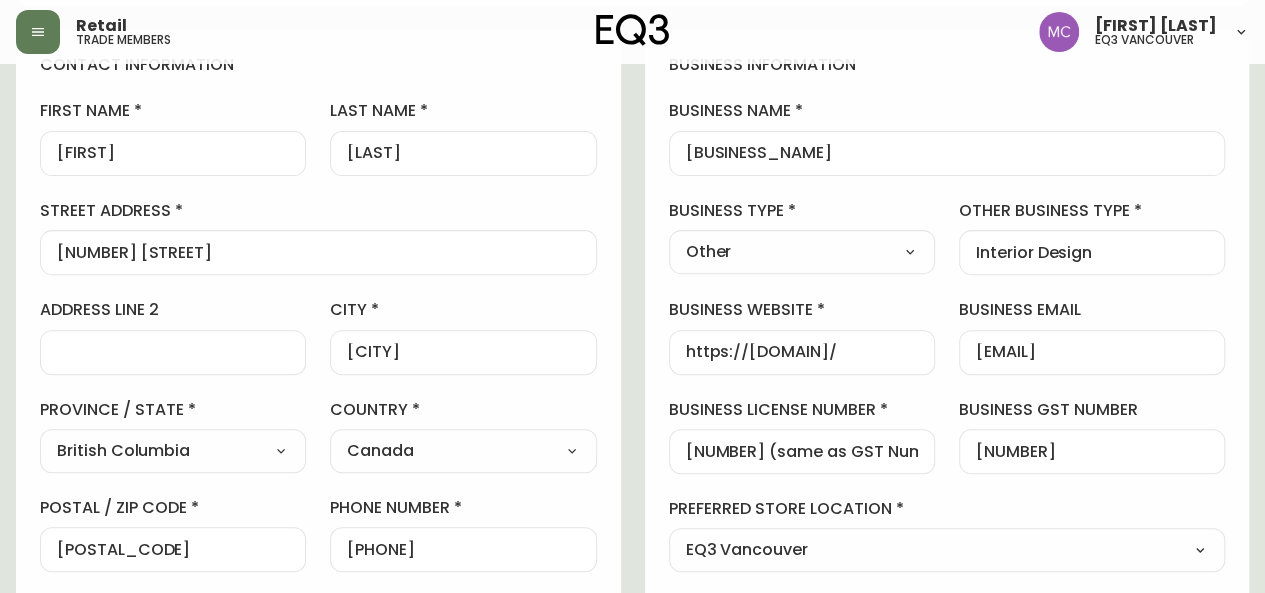 scroll, scrollTop: 0, scrollLeft: 0, axis: both 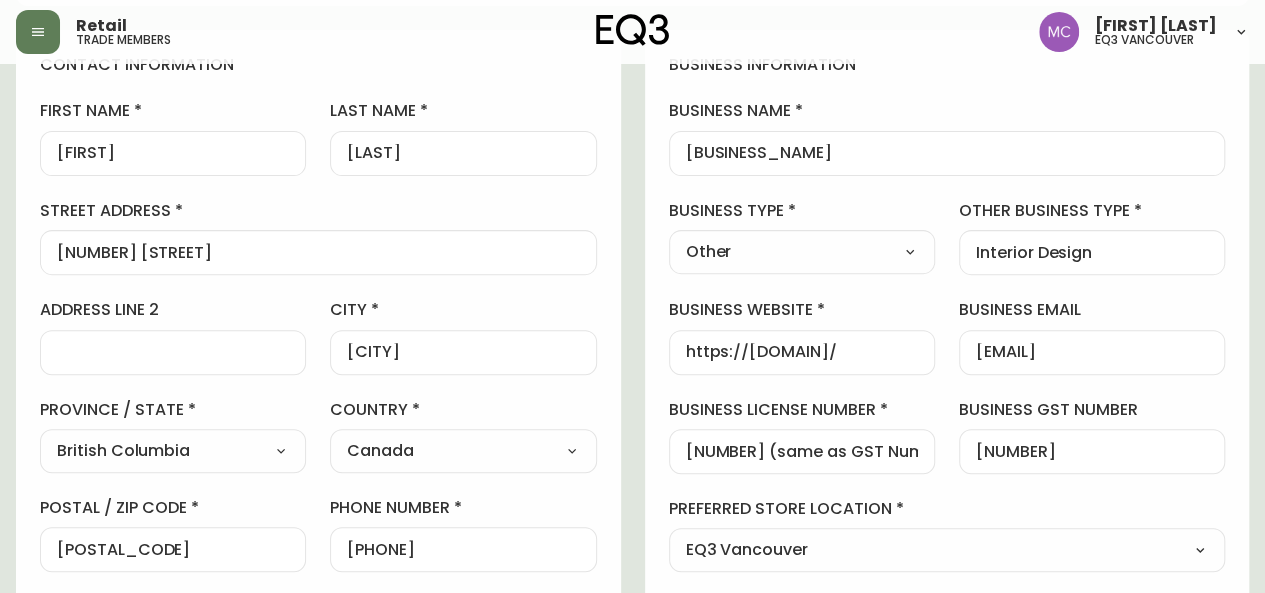 click on "[FIRST]   [LAST] Delete Save active contact information first name [FIRST] last name [LAST] street address [NUMBER] [STREET] address line 2 city [CITY] province / state British Columbia Select Alberta British Columbia Manitoba New Brunswick Newfoundland and Labrador Nova Scotia Nunavut Northwest Territories Ontario Prince Edward Island Quebec Saskatchewan Yukon country Canada Select Canada United States postal / zip code [POSTAL_CODE] phone number [PHONE] email [EMAIL] locale CA_EN Select CA_EN CA_FR US_EN additional information do you require a designer kit? Yes! I wish to purchase the EQ3 Designer Kit for $49. This kit contains 3” swatches of EQ3’s complete range of fabric and leather options, as well as wood samples and the latest catalogue. Thank you, I have already received a kit. No, I do not wish to purchase a Designer Kit. how did you hear about the eq3 trade program? Other Select Social Media Advertisement Trade Show Outreach from a Trade Rep Other other 0 additional information Yes" at bounding box center (632, 639) 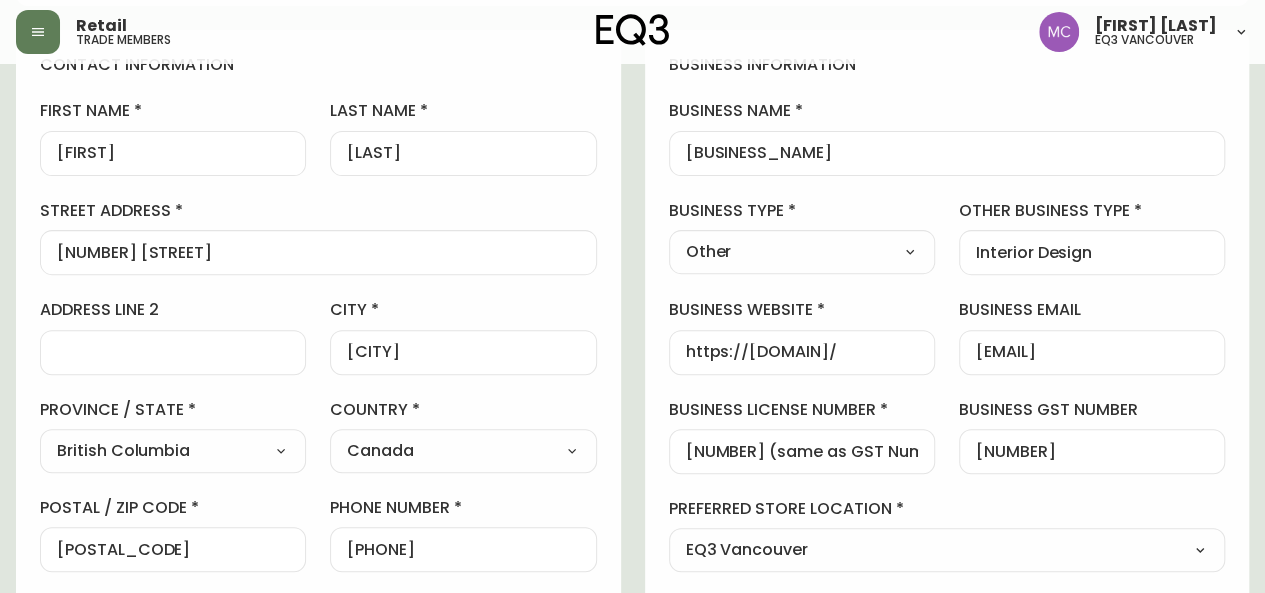 drag, startPoint x: 1190, startPoint y: 365, endPoint x: 1003, endPoint y: 367, distance: 187.0107 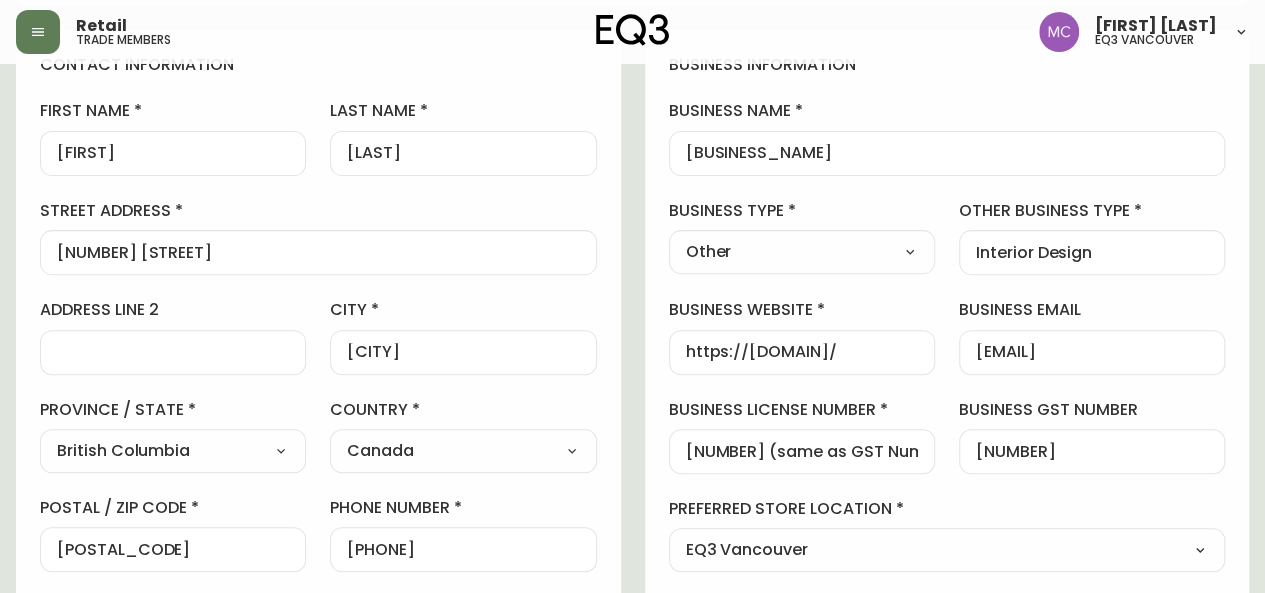click on "[EMAIL]" at bounding box center (1092, 352) 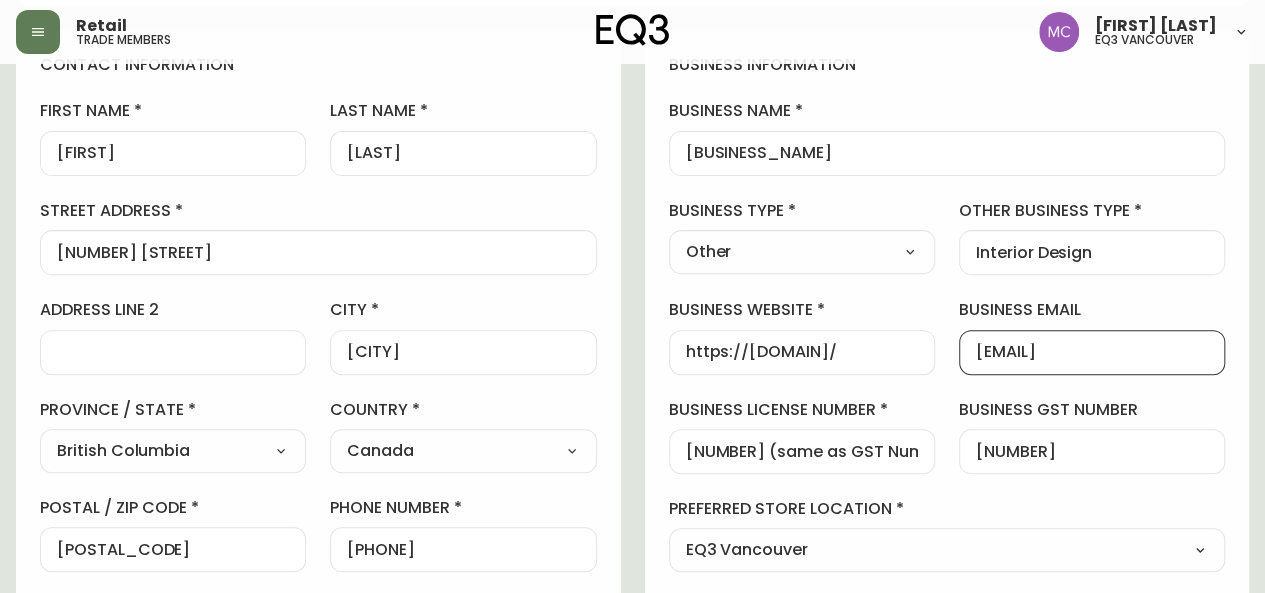 scroll, scrollTop: 0, scrollLeft: 0, axis: both 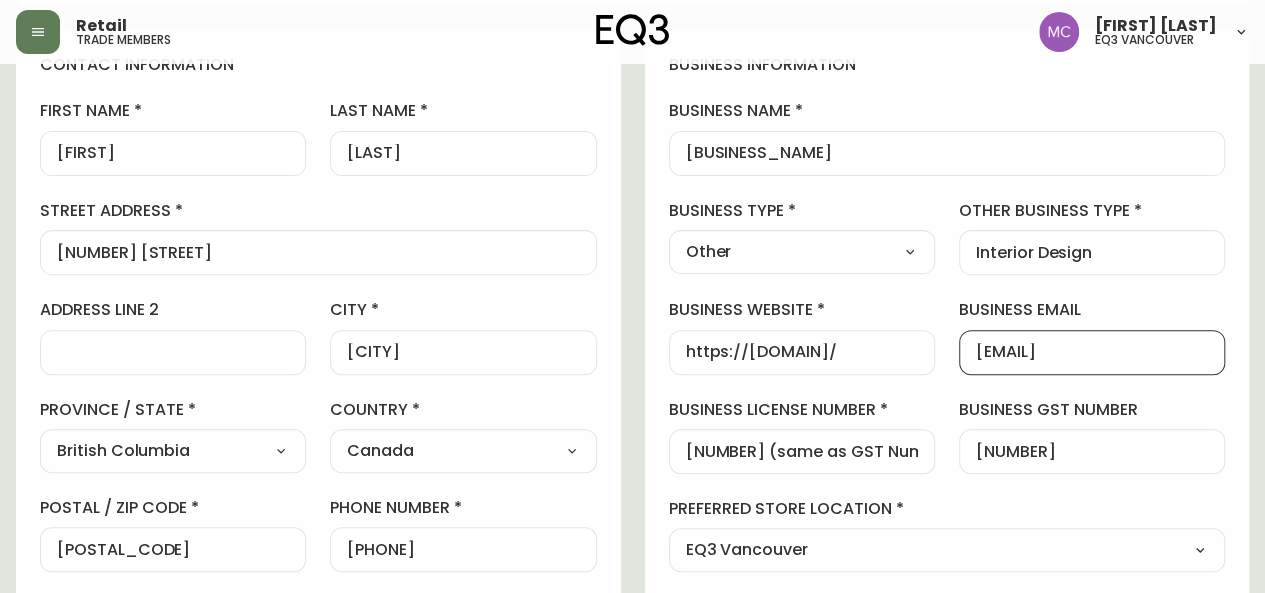 drag, startPoint x: 977, startPoint y: 347, endPoint x: 1189, endPoint y: 363, distance: 212.60292 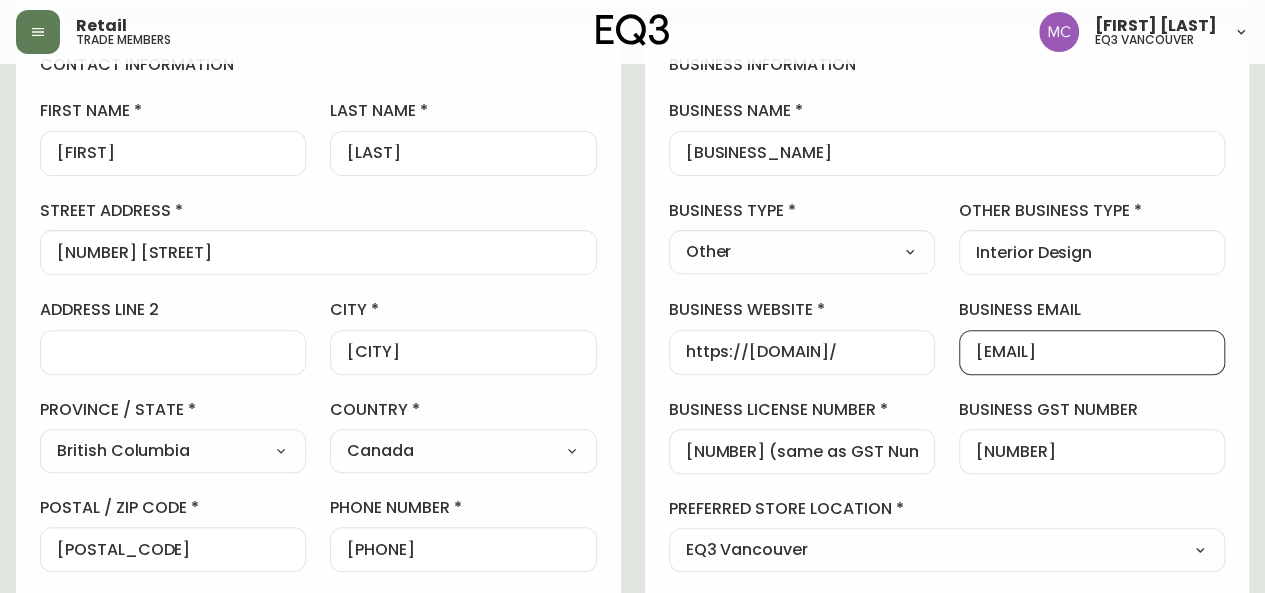 scroll, scrollTop: 0, scrollLeft: 0, axis: both 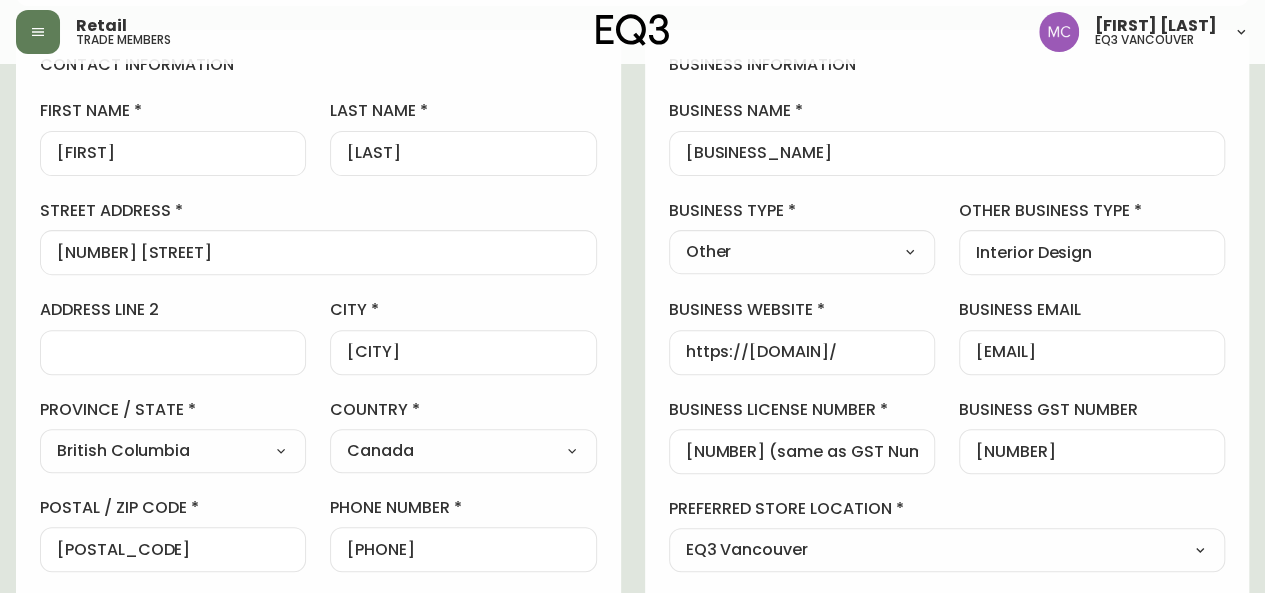 click on "[FIRST]   [LAST] Delete Save active contact information first name [FIRST] last name [LAST] street address [NUMBER] [STREET] address line 2 city [CITY] province / state British Columbia Select Alberta British Columbia Manitoba New Brunswick Newfoundland and Labrador Nova Scotia Nunavut Northwest Territories Ontario Prince Edward Island Quebec Saskatchewan Yukon country Canada Select Canada United States postal / zip code [POSTAL_CODE] phone number [PHONE] email [EMAIL] locale CA_EN Select CA_EN CA_FR US_EN additional information do you require a designer kit? Yes! I wish to purchase the EQ3 Designer Kit for $49. This kit contains 3” swatches of EQ3’s complete range of fabric and leather options, as well as wood samples and the latest catalogue. Thank you, I have already received a kit. No, I do not wish to purchase a Designer Kit. how did you hear about the eq3 trade program? Other Select Social Media Advertisement Trade Show Outreach from a Trade Rep Other other 0 additional information Yes" at bounding box center (632, 639) 